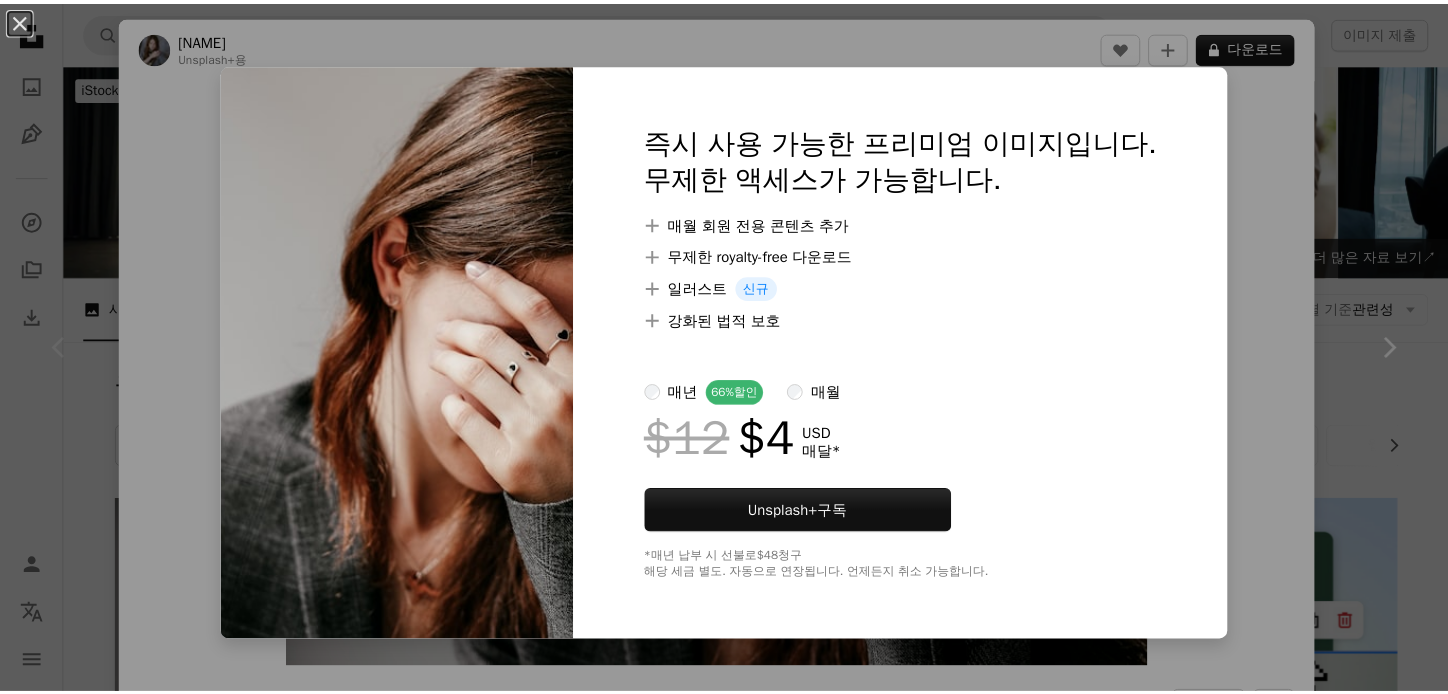scroll, scrollTop: 300, scrollLeft: 0, axis: vertical 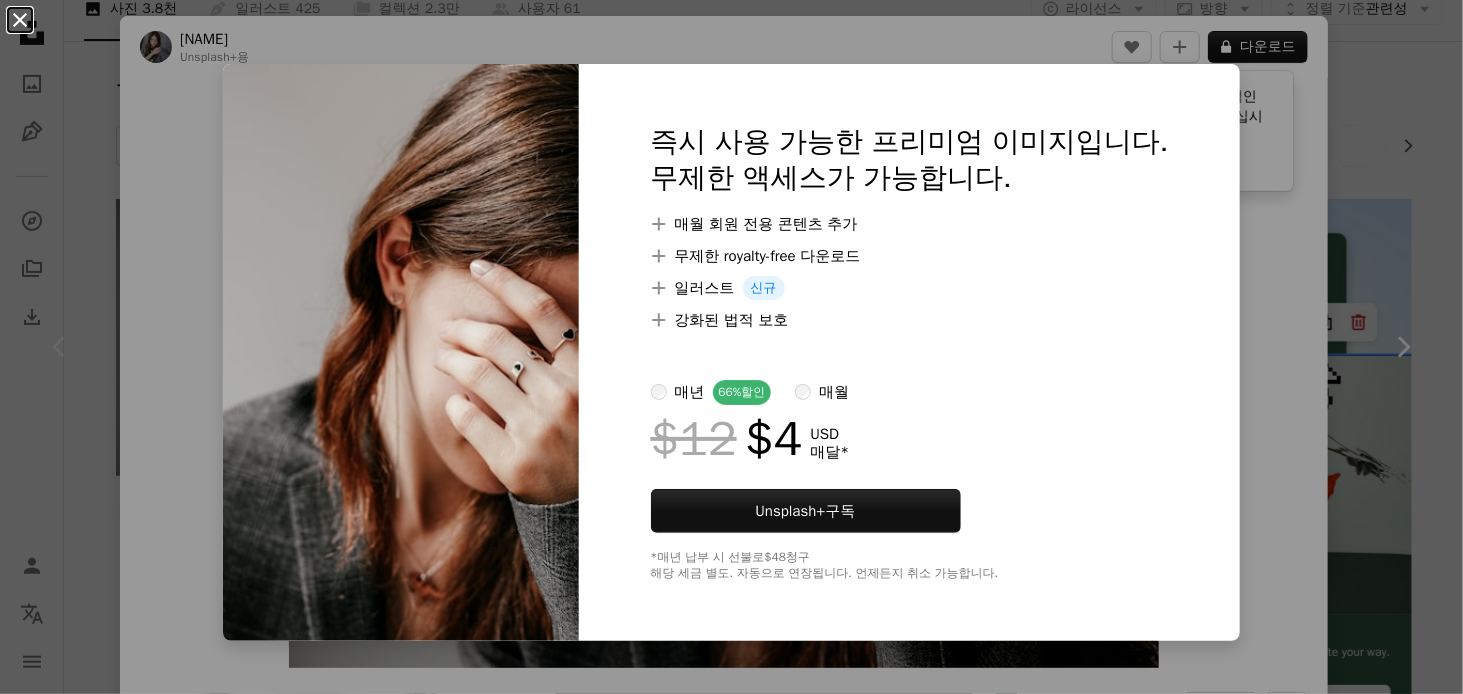 click on "An X shape" at bounding box center (20, 20) 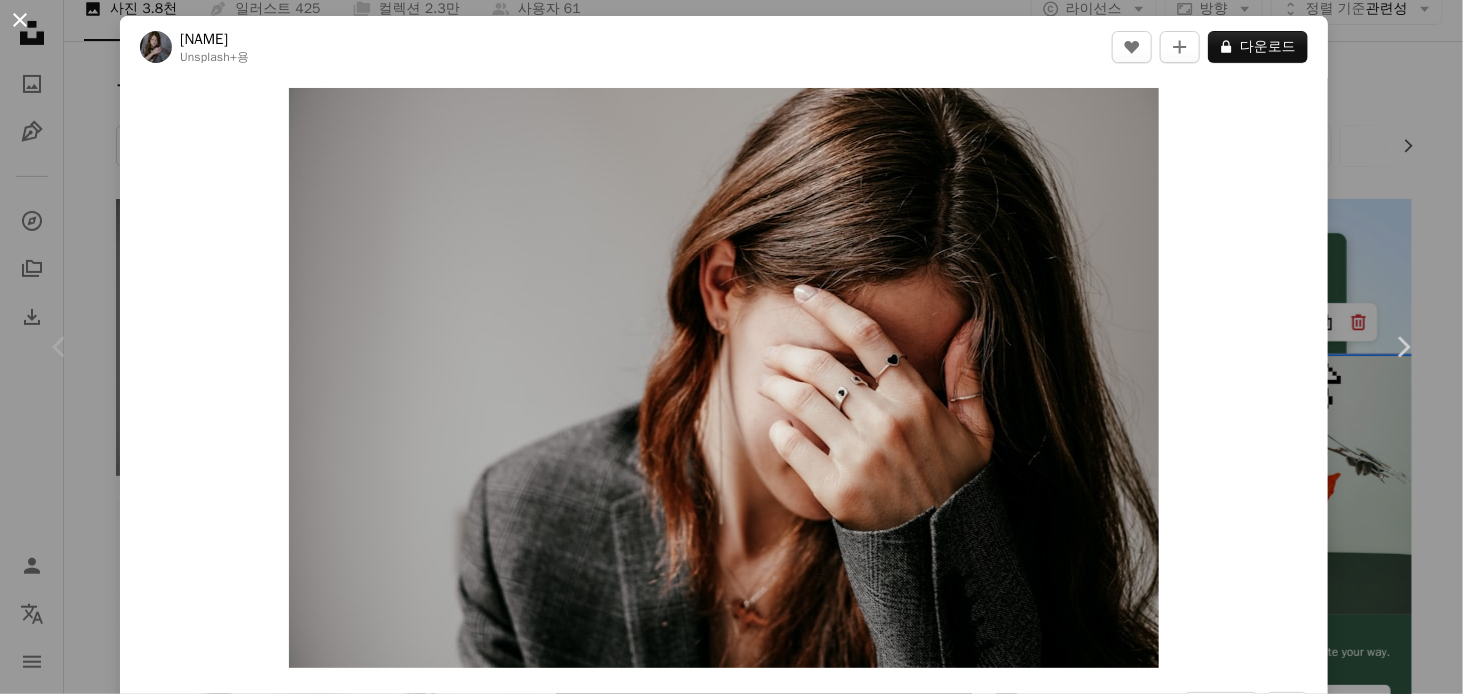 click on "An X shape" at bounding box center [20, 20] 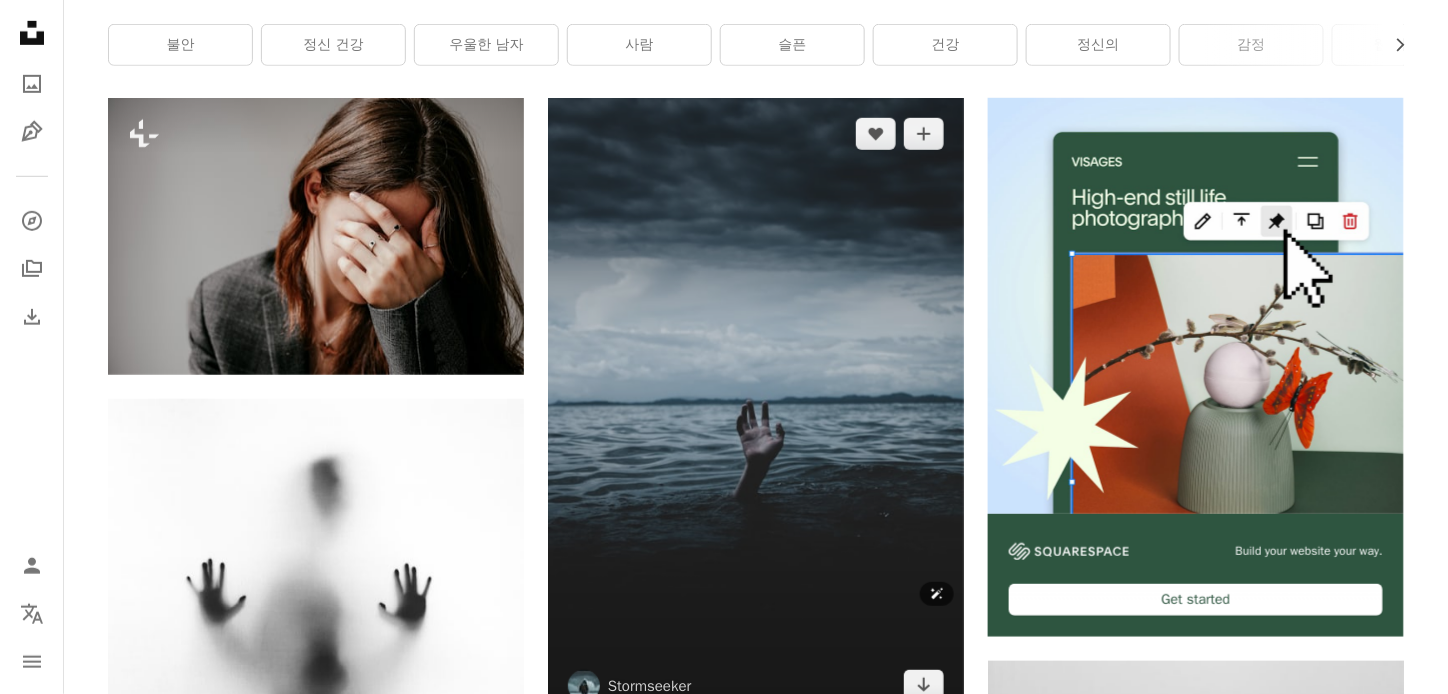 scroll, scrollTop: 500, scrollLeft: 0, axis: vertical 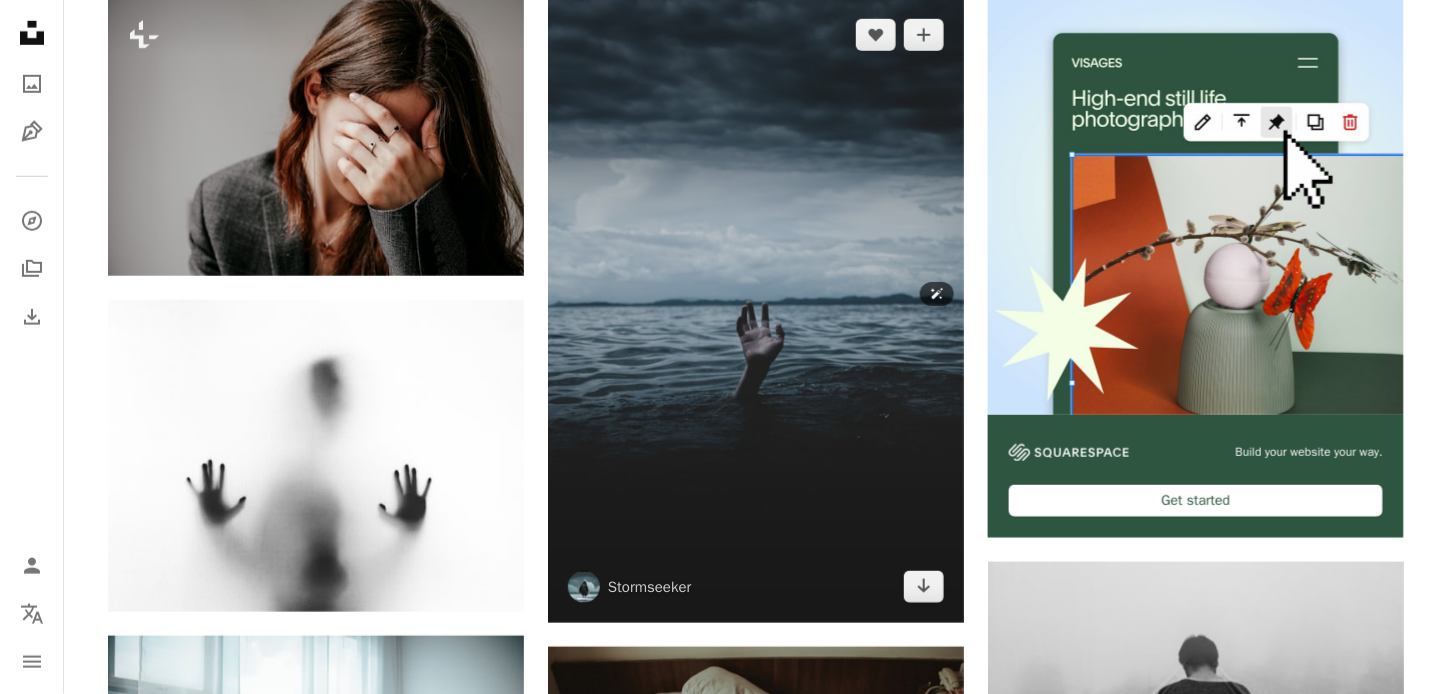 click at bounding box center (756, 311) 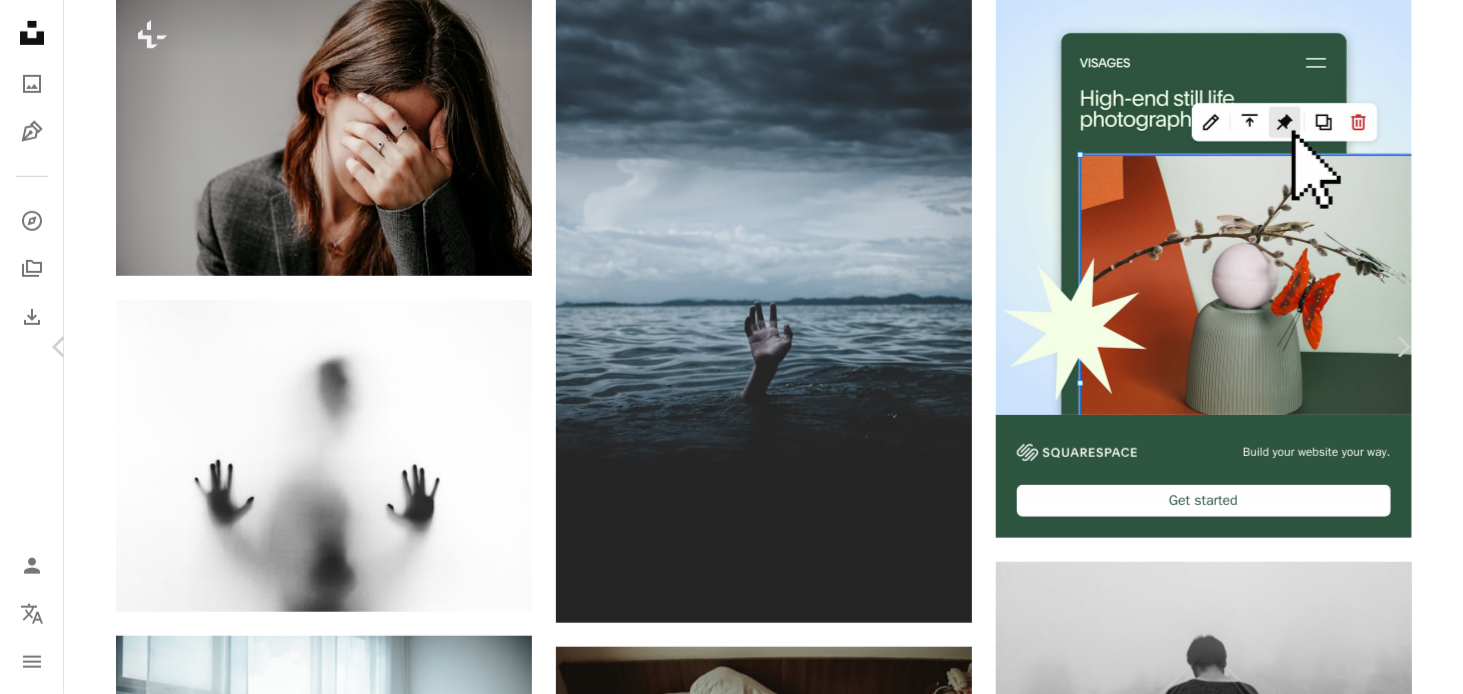 click on "무료 다운로드" at bounding box center (1217, 4117) 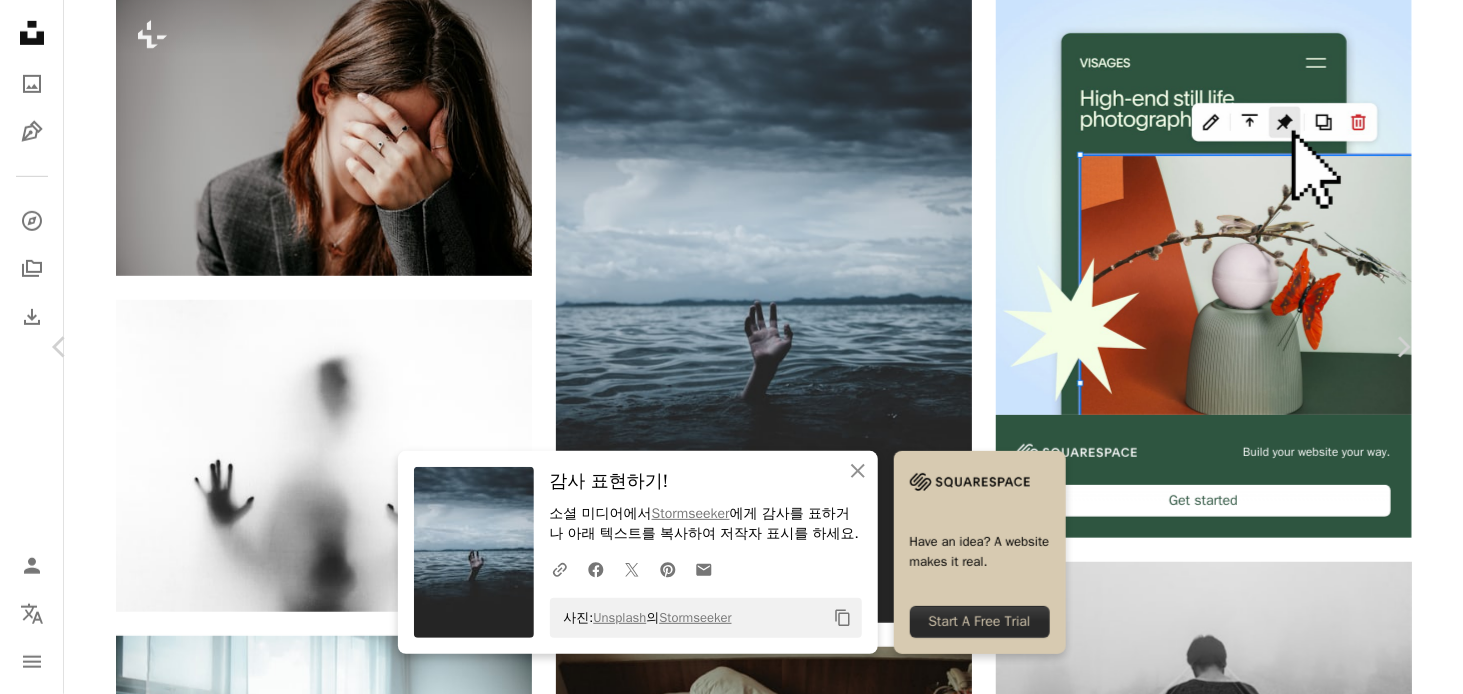 click on "An X shape" at bounding box center (20, 20) 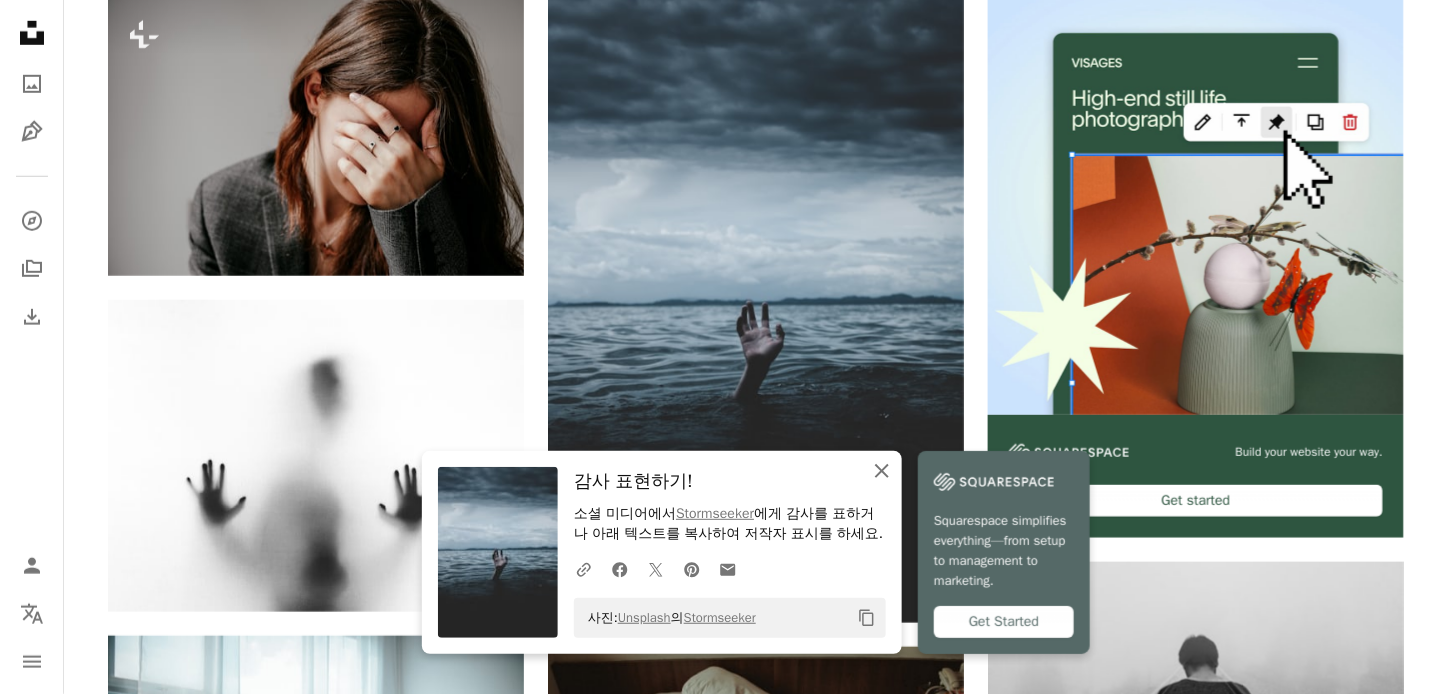 click 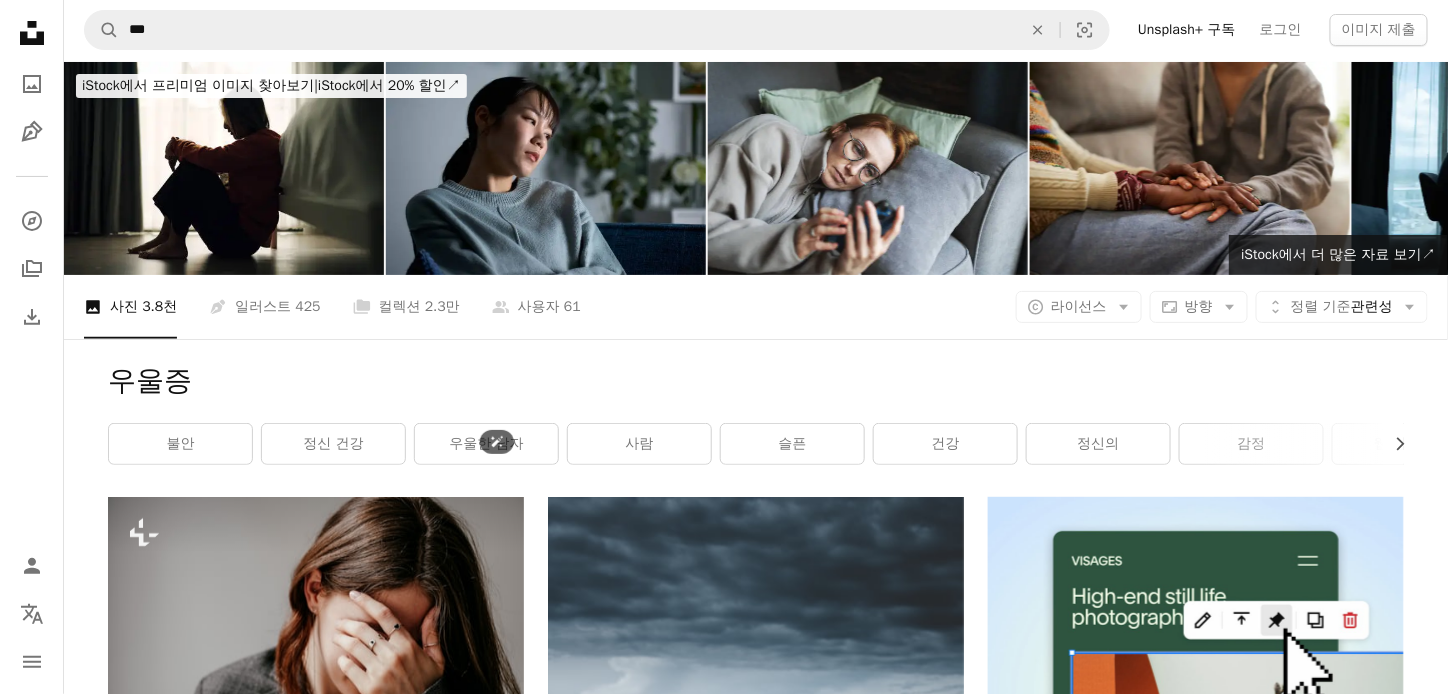 scroll, scrollTop: 0, scrollLeft: 0, axis: both 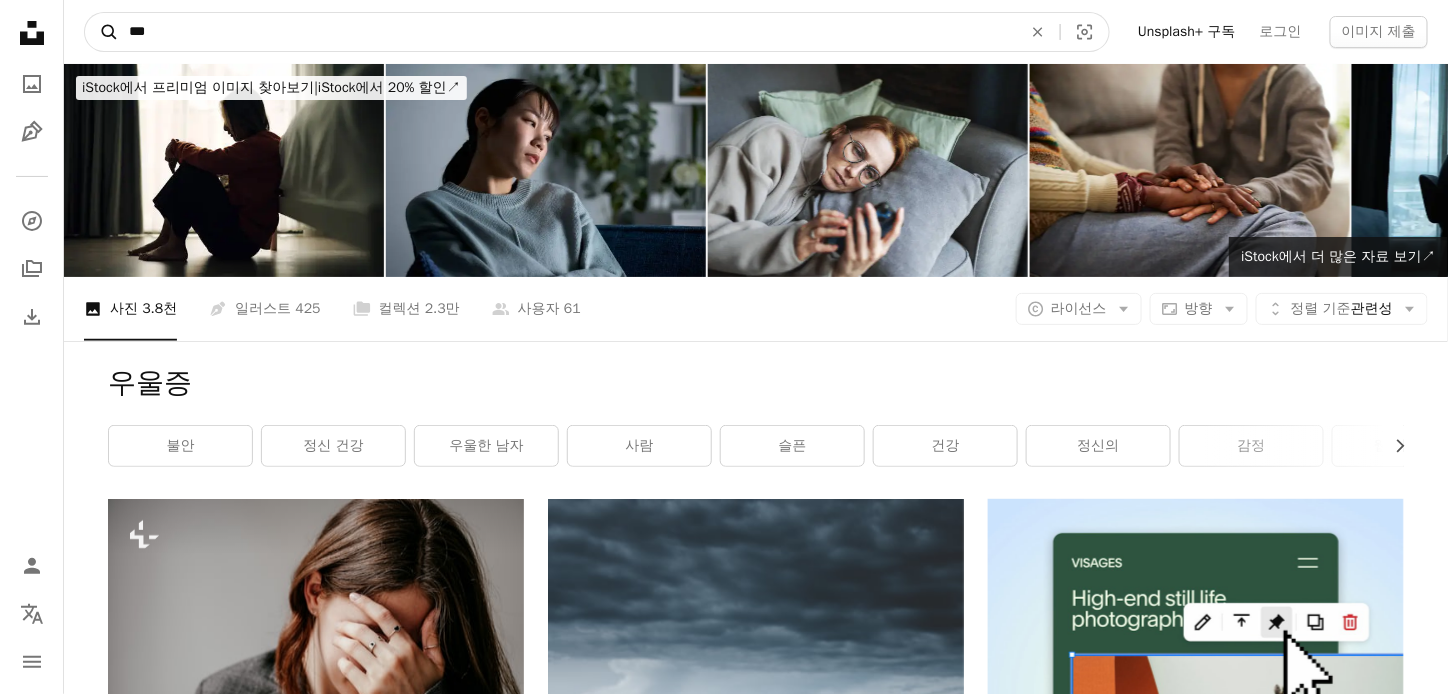 drag, startPoint x: 186, startPoint y: 27, endPoint x: 108, endPoint y: 17, distance: 78.63841 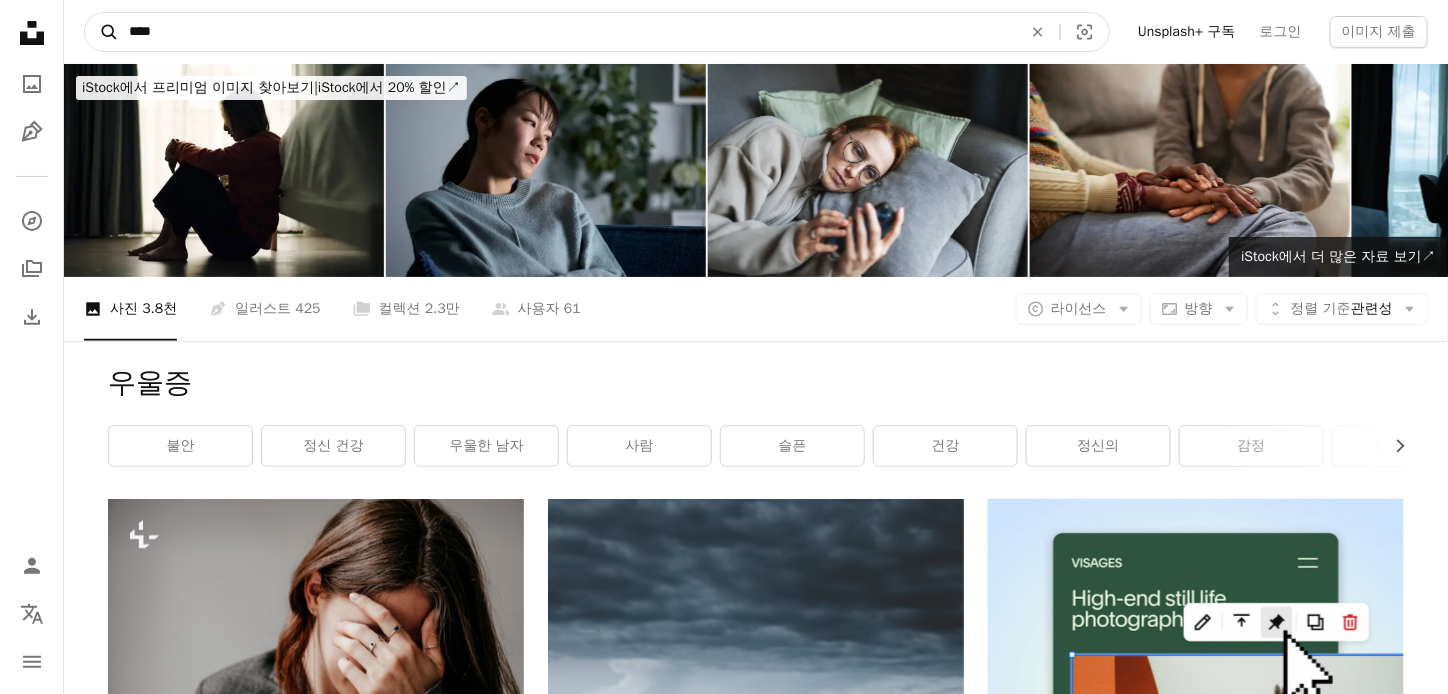 type on "****" 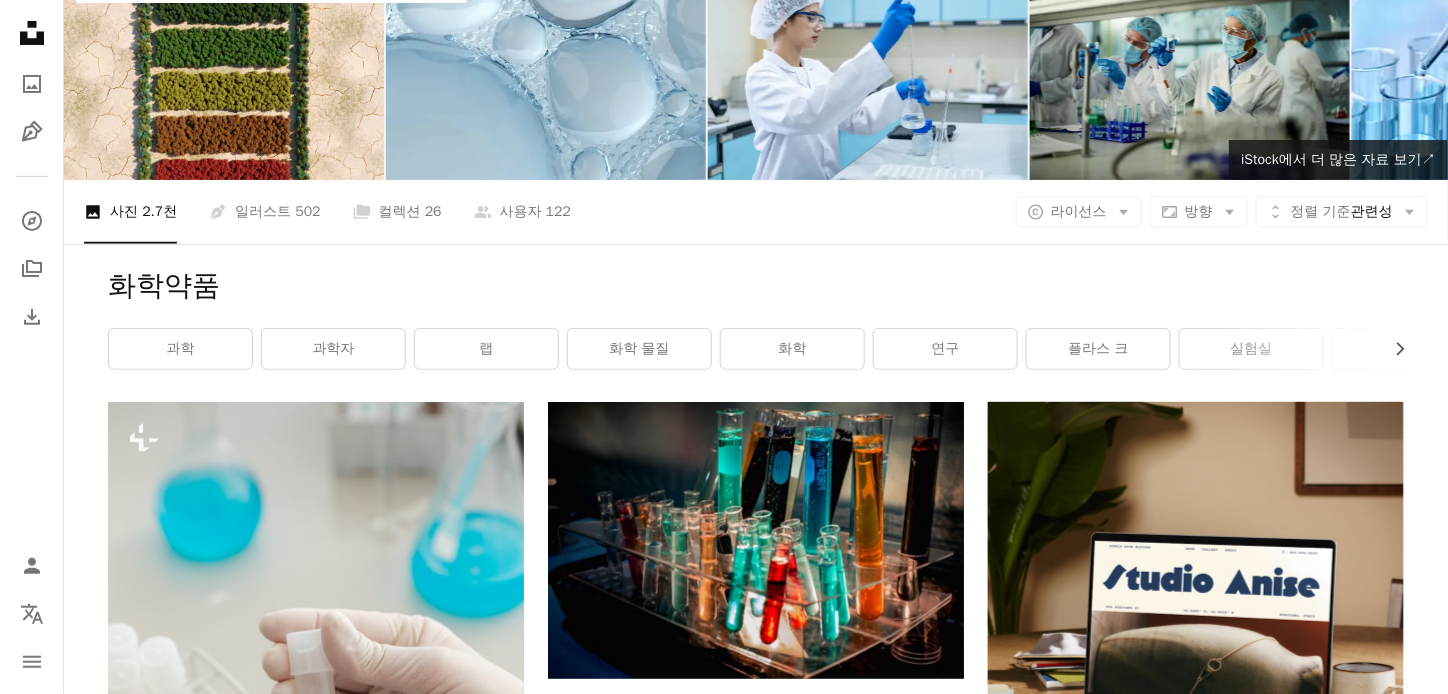 scroll, scrollTop: 0, scrollLeft: 0, axis: both 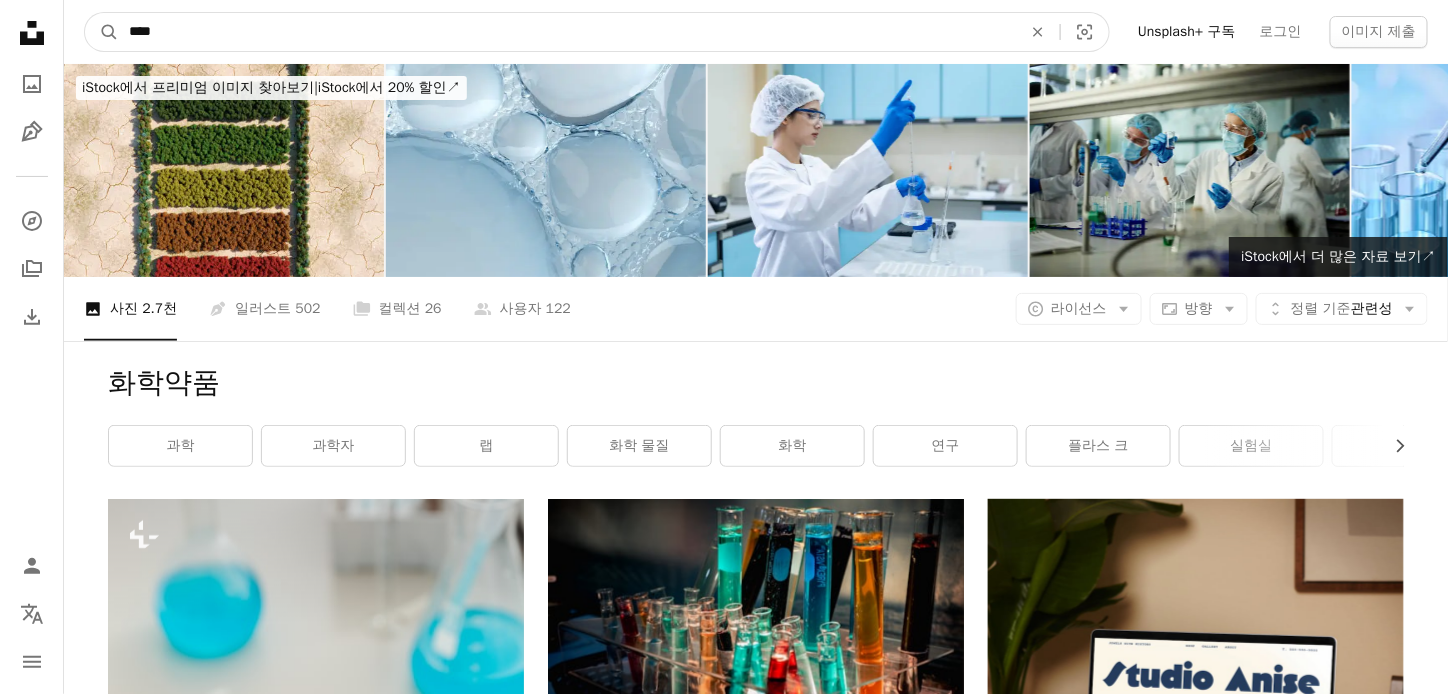 click on "****" at bounding box center (567, 32) 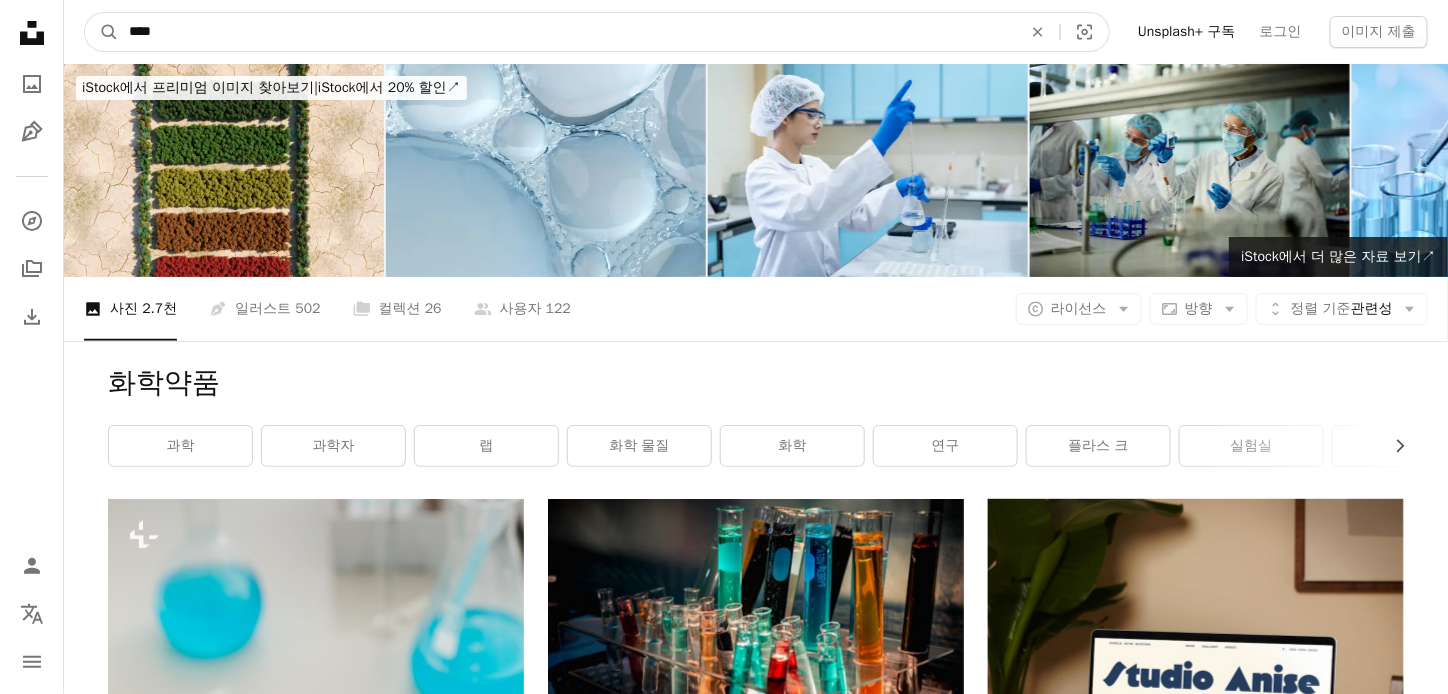 type on "****" 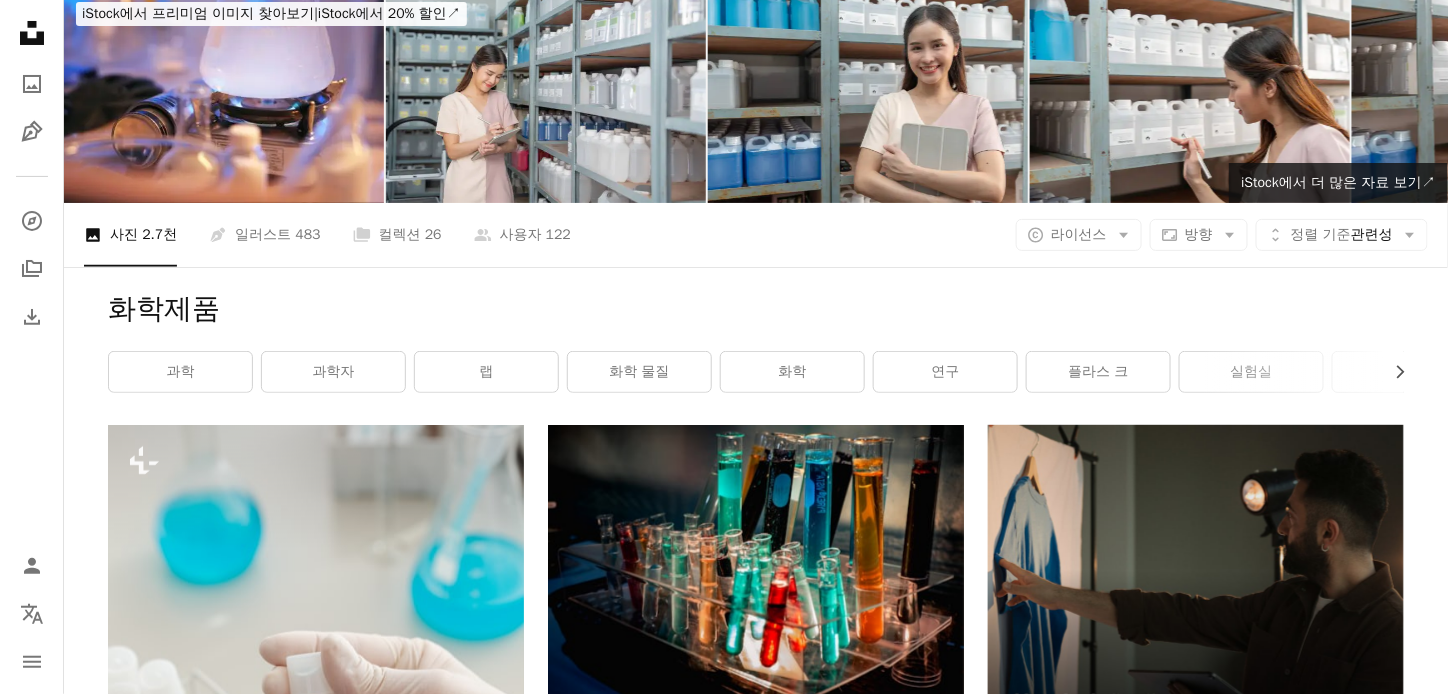 scroll, scrollTop: 0, scrollLeft: 0, axis: both 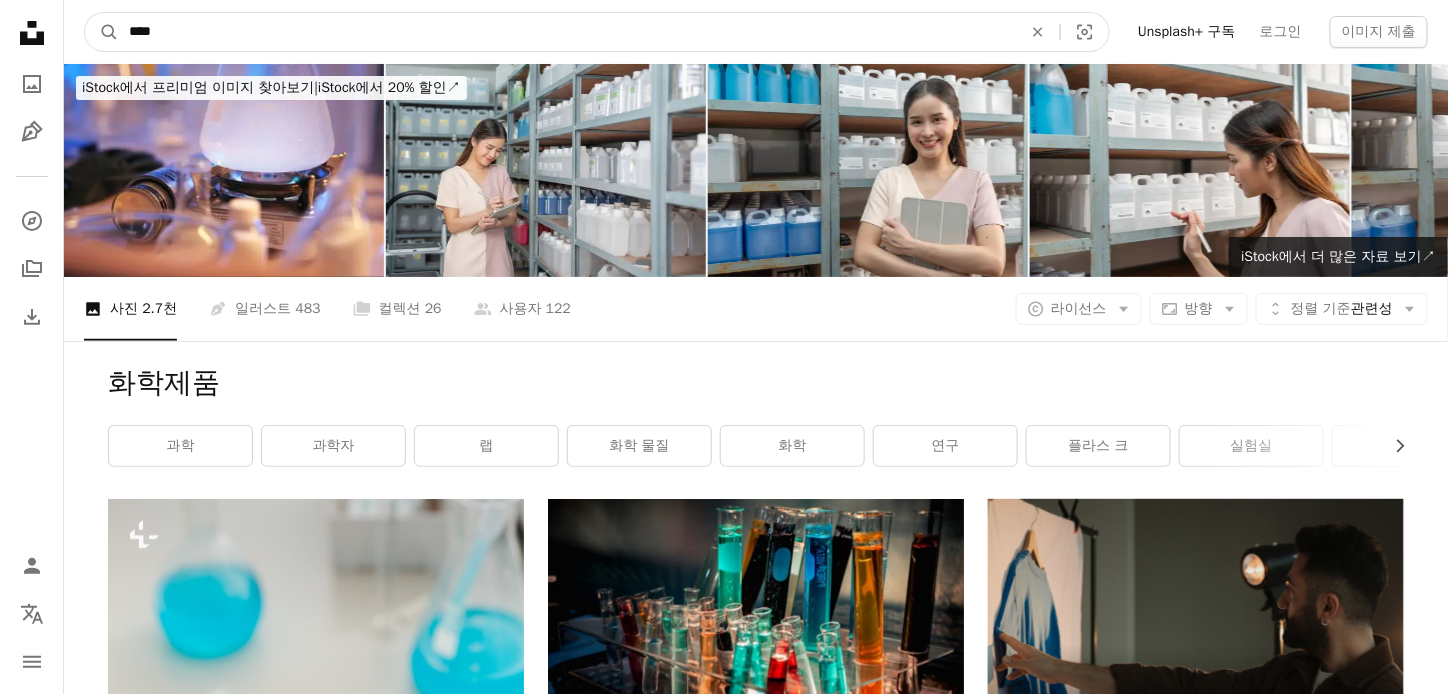 click on "****" at bounding box center [567, 32] 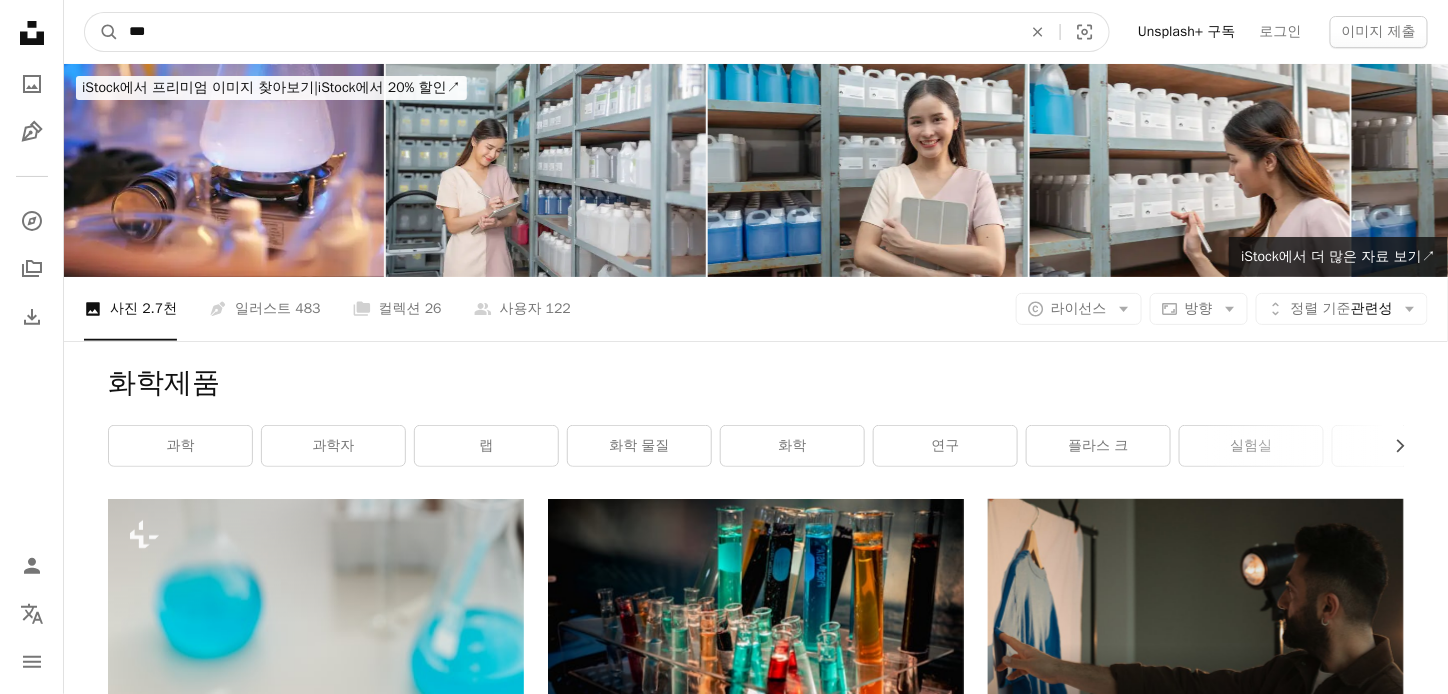 type on "***" 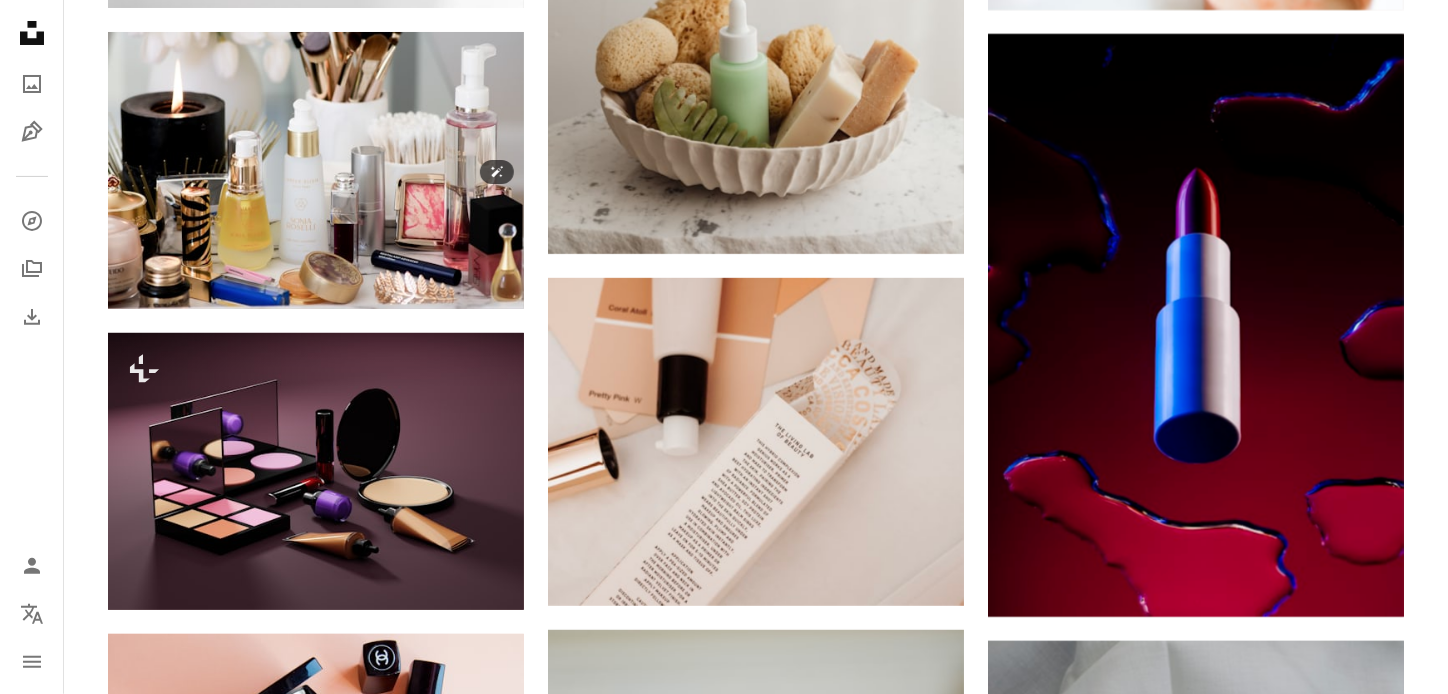 scroll, scrollTop: 2600, scrollLeft: 0, axis: vertical 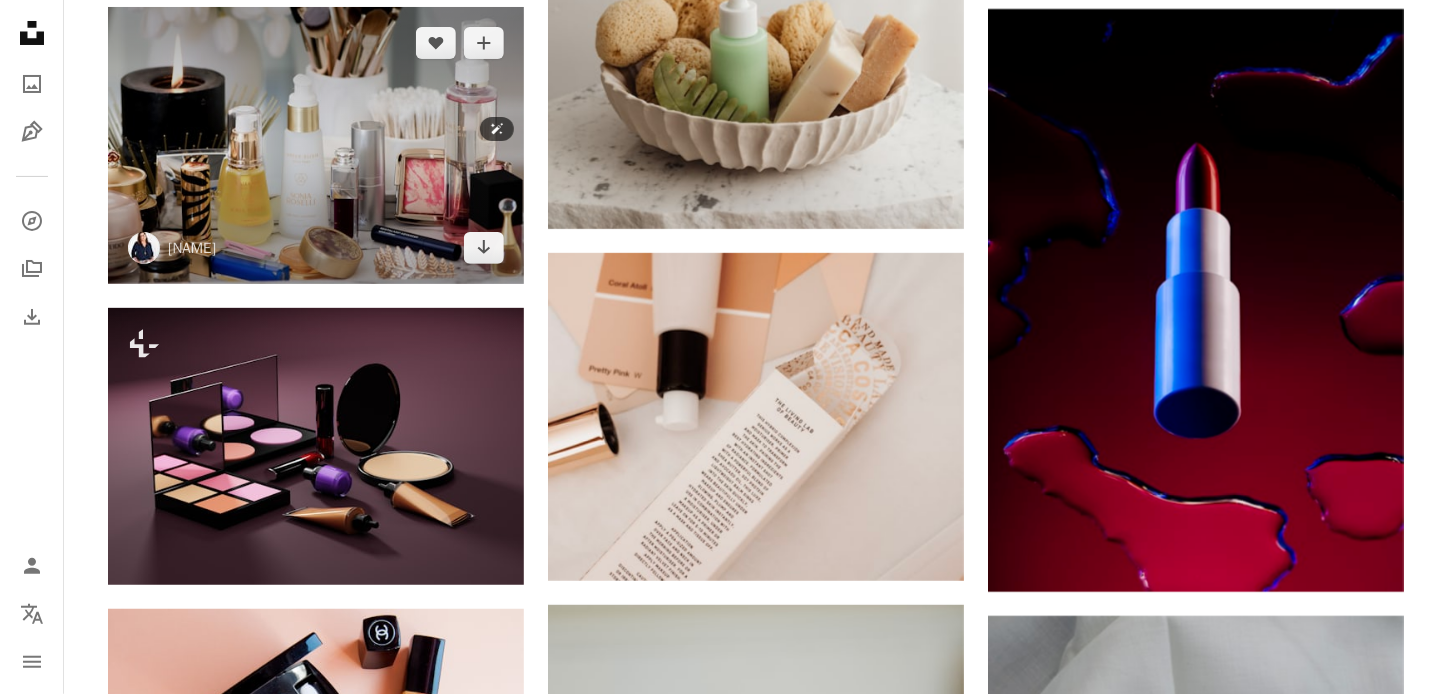 click at bounding box center [316, 145] 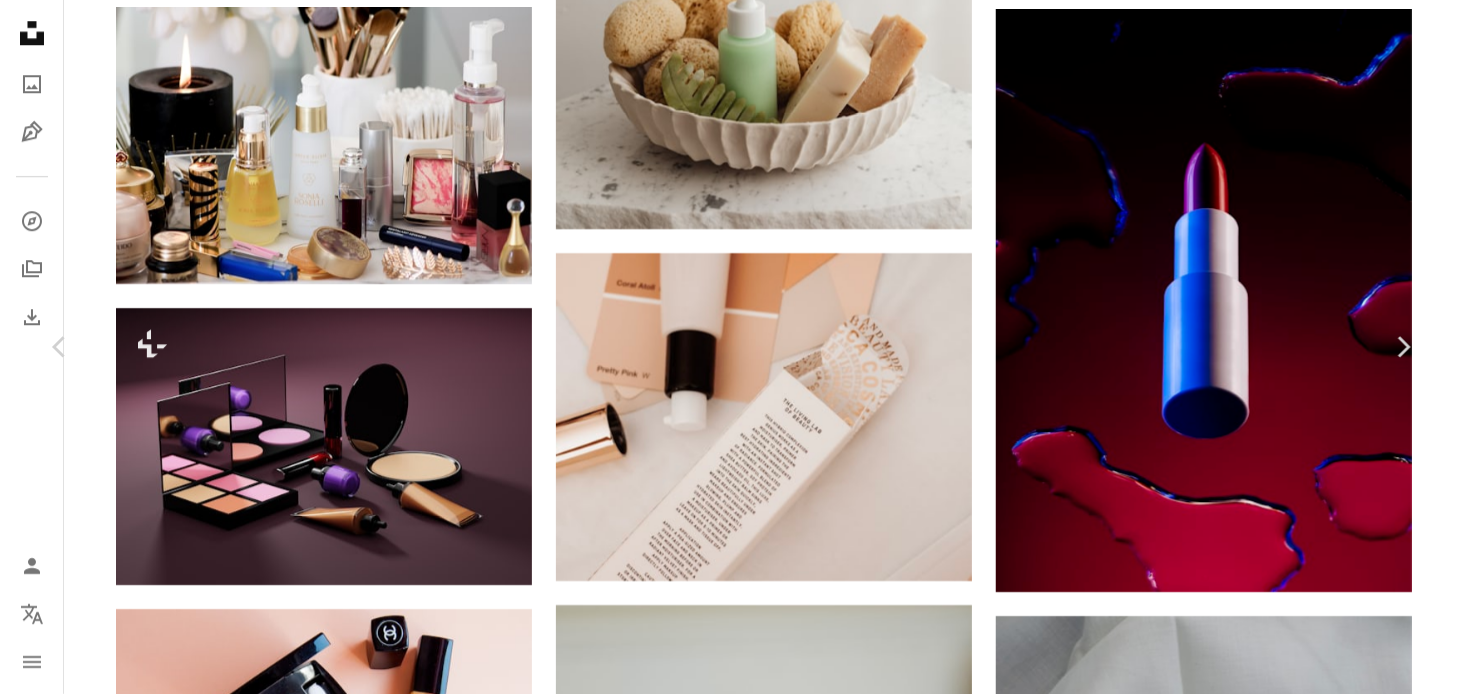 click on "무료 다운로드" at bounding box center [1217, 6235] 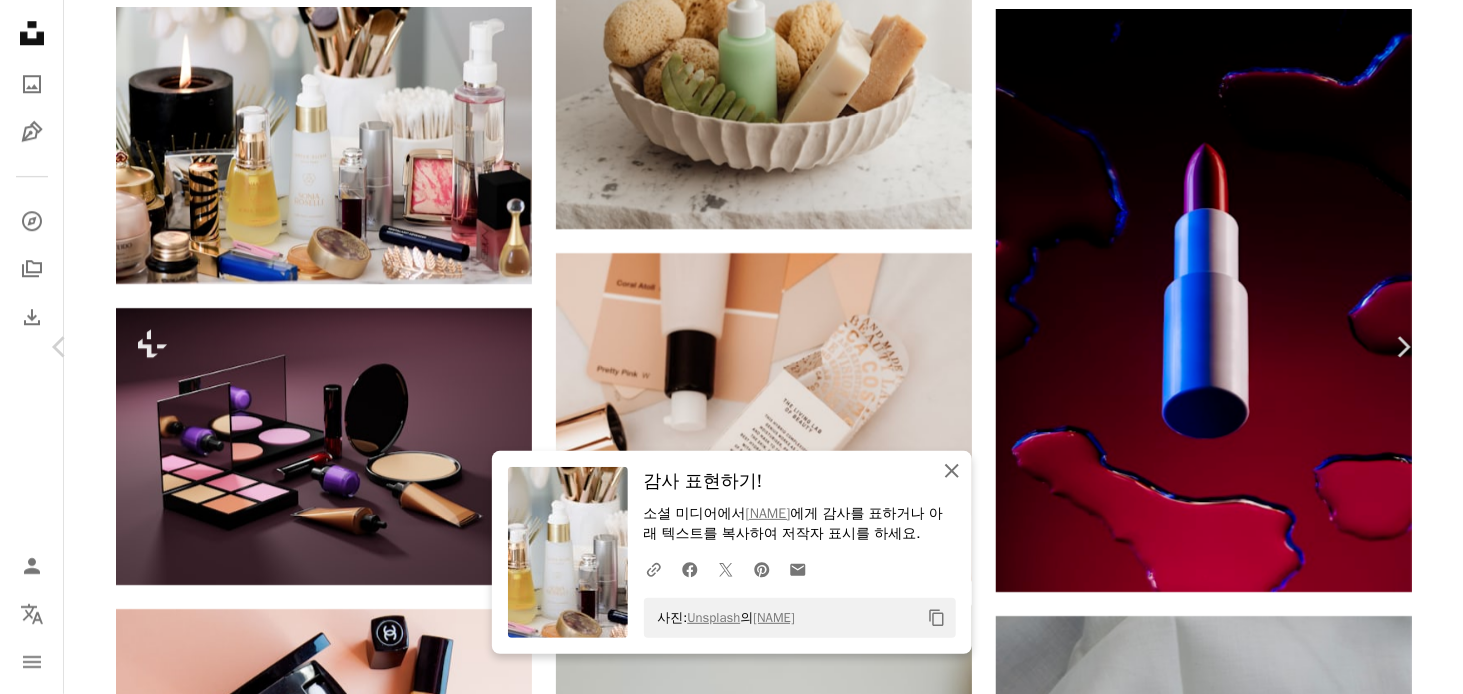 click 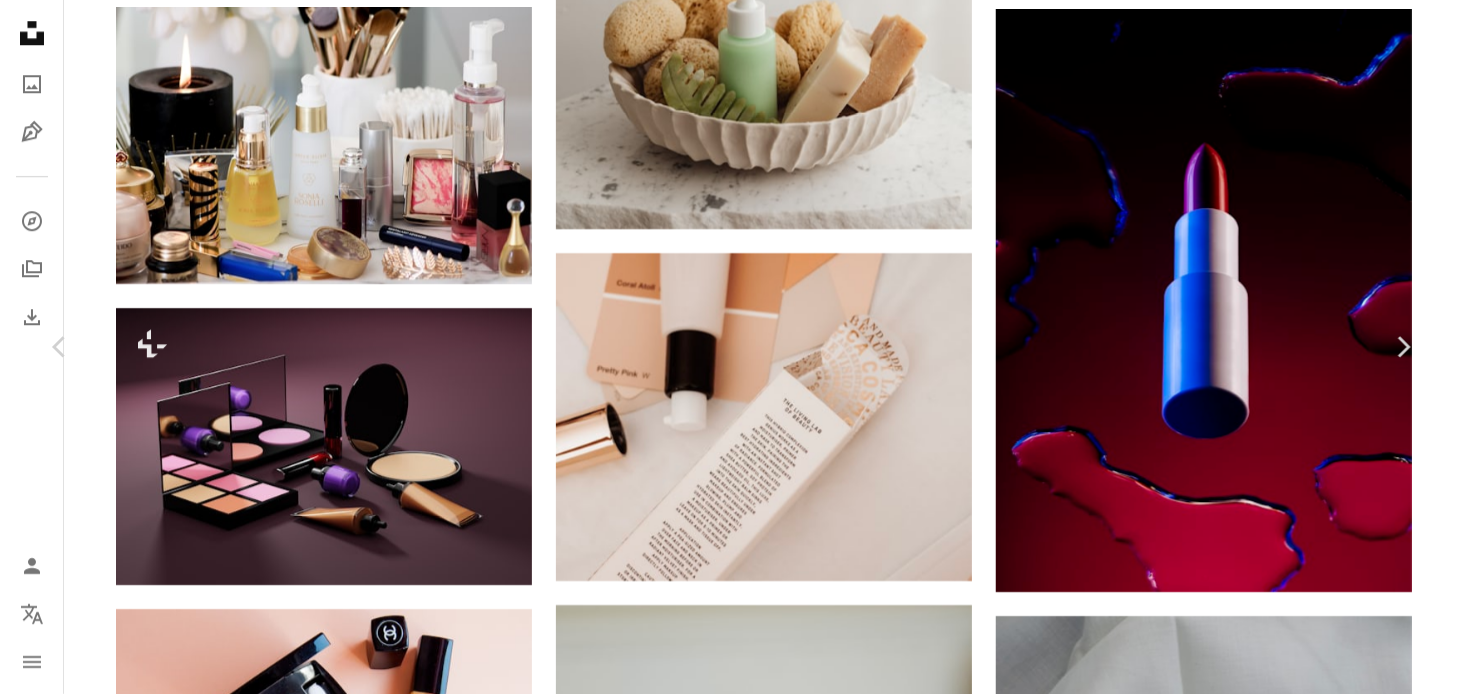 click on "An X shape" at bounding box center [20, 20] 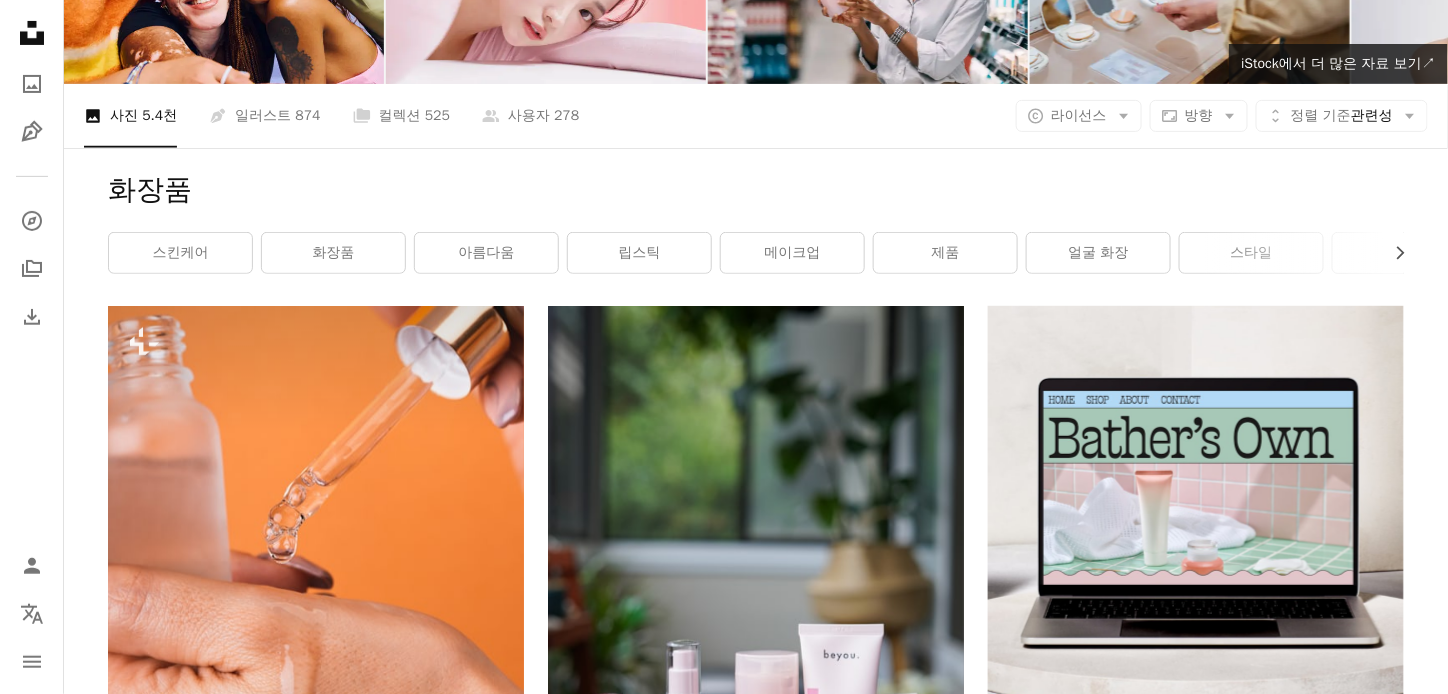 scroll, scrollTop: 0, scrollLeft: 0, axis: both 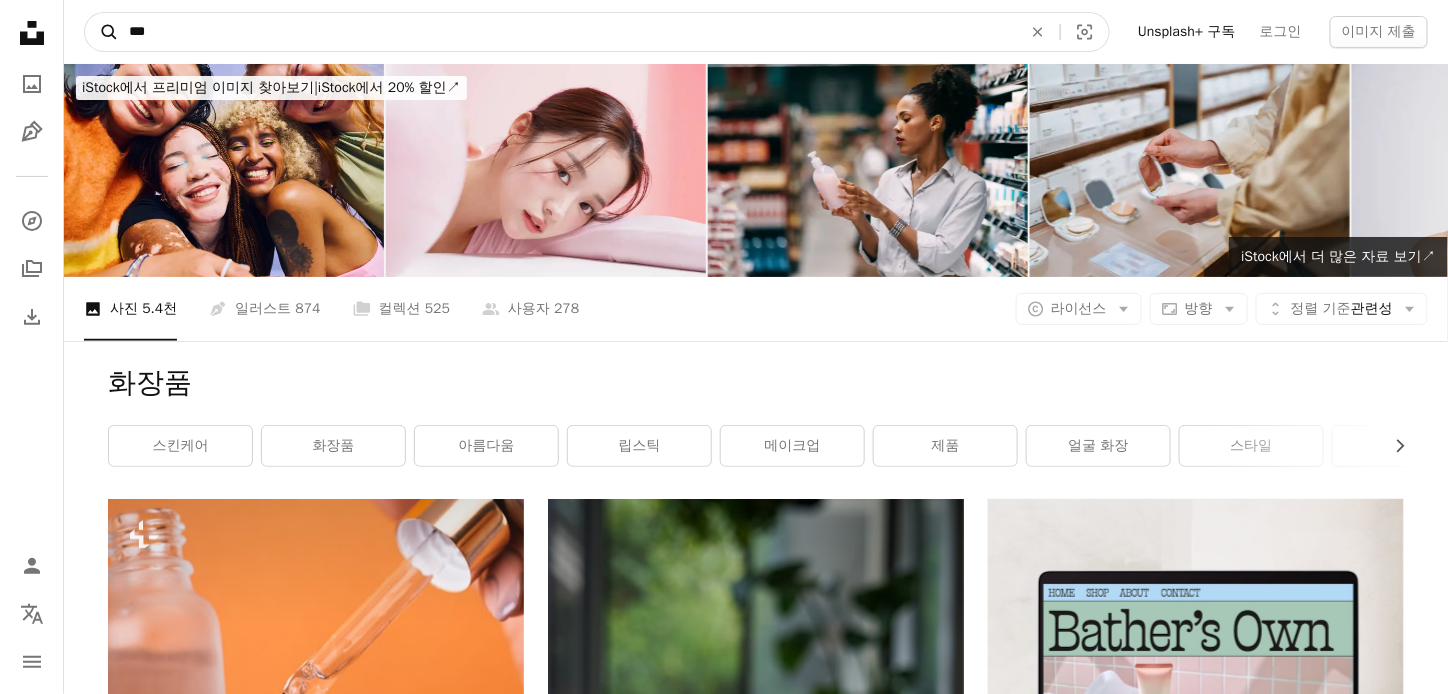 drag, startPoint x: 210, startPoint y: 32, endPoint x: 90, endPoint y: 26, distance: 120.14991 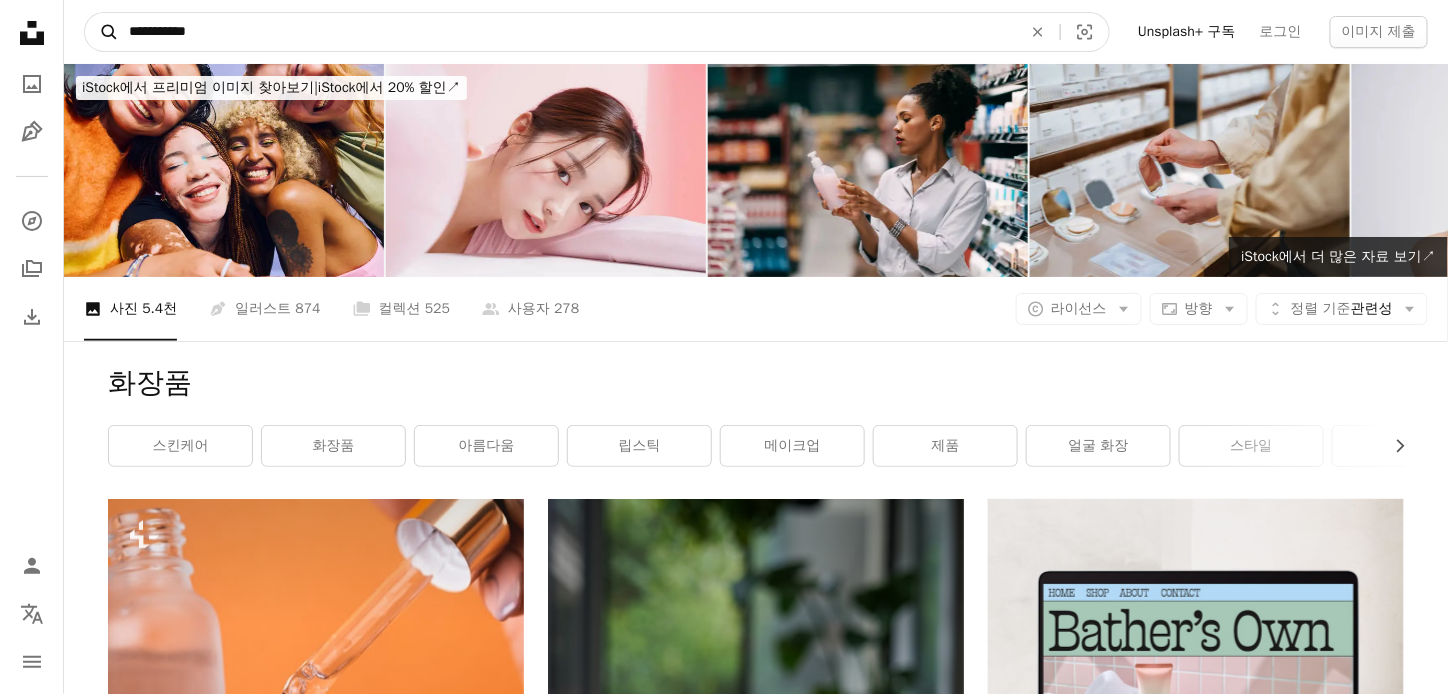 type on "**********" 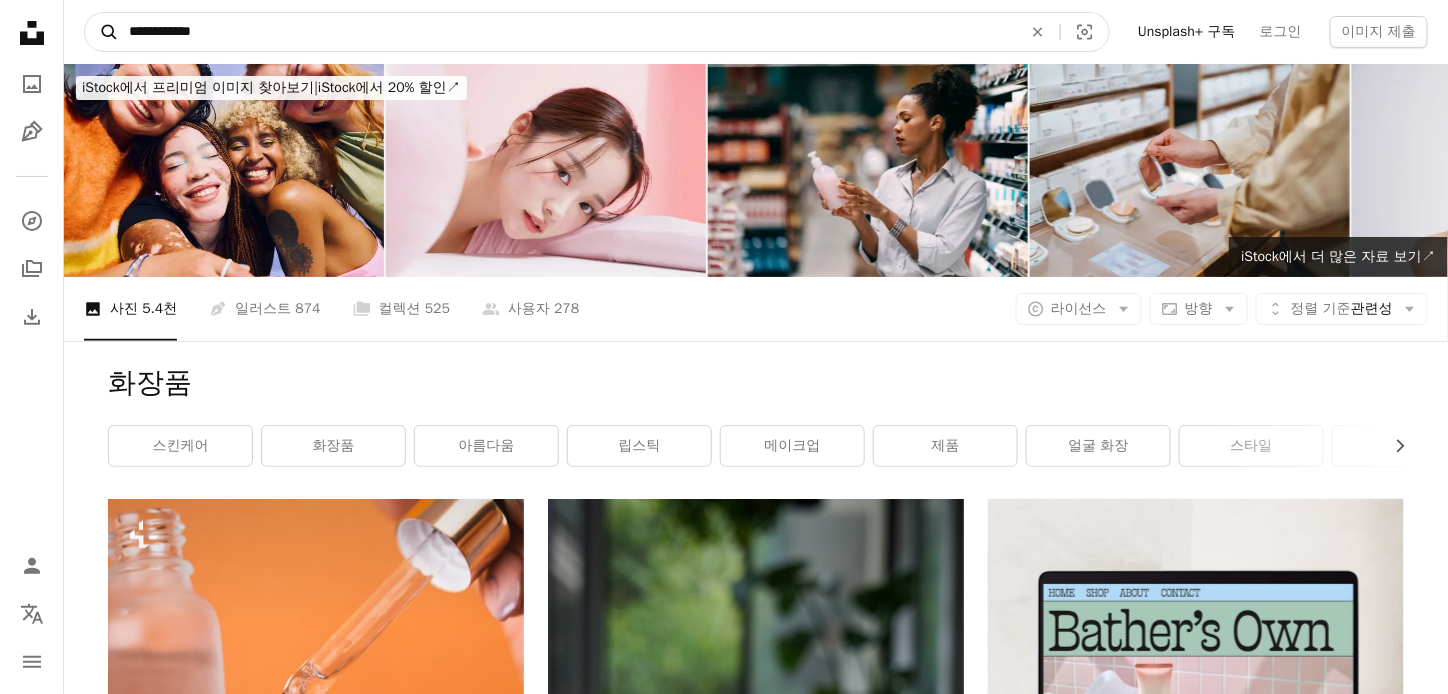 click on "A magnifying glass" at bounding box center [102, 32] 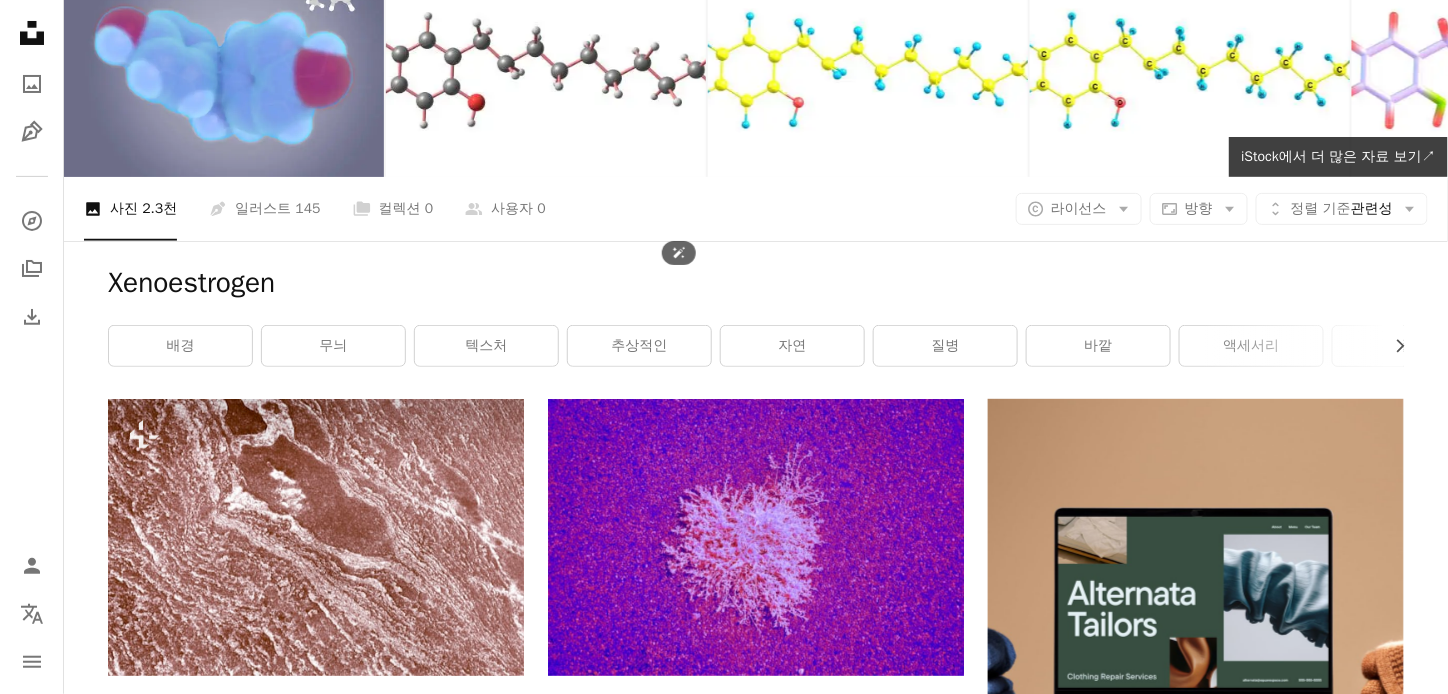 scroll, scrollTop: 0, scrollLeft: 0, axis: both 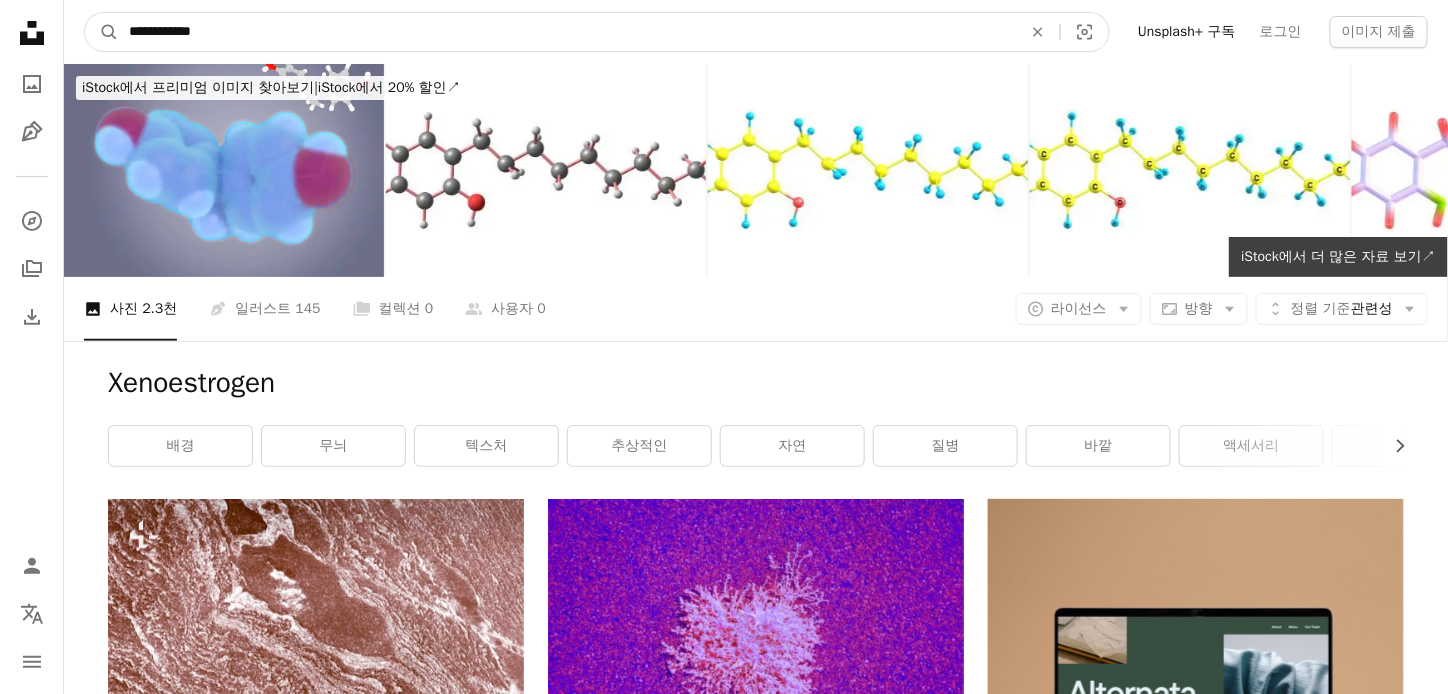 drag, startPoint x: 232, startPoint y: 22, endPoint x: 118, endPoint y: 22, distance: 114 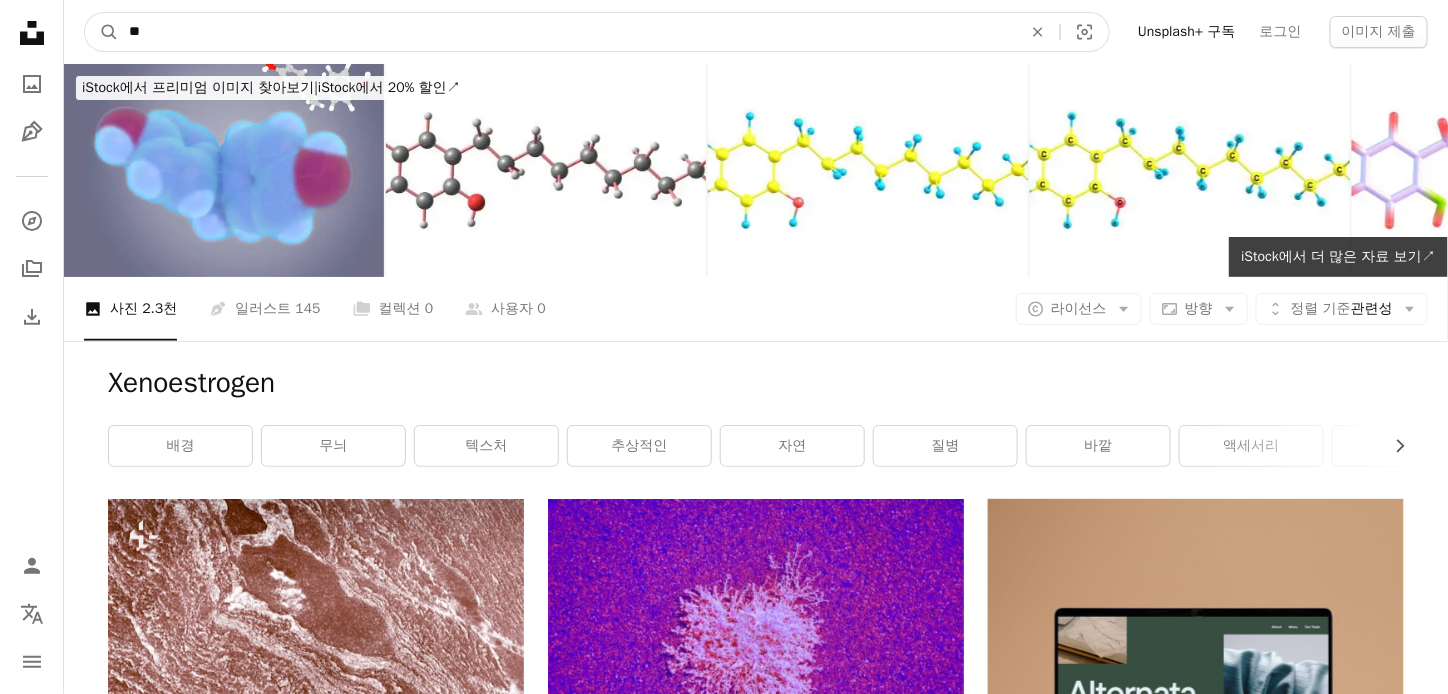 type on "*" 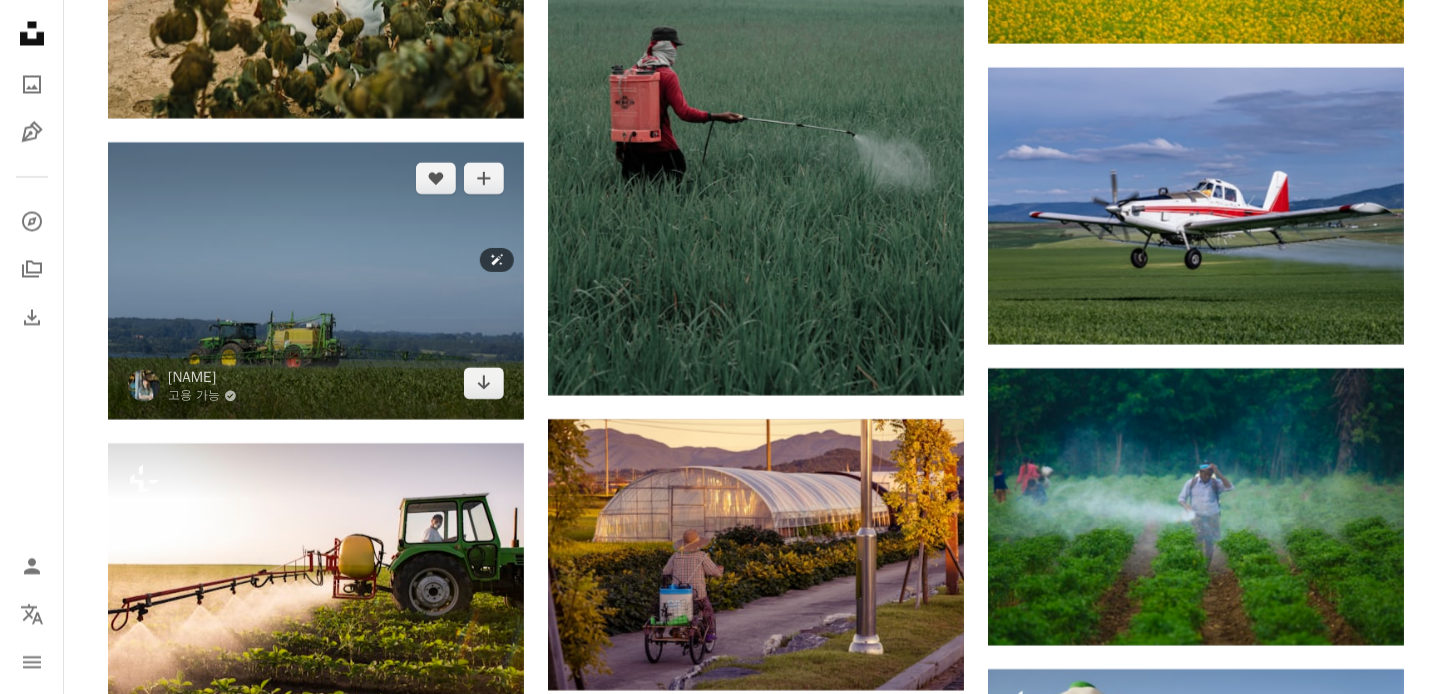 scroll, scrollTop: 1300, scrollLeft: 0, axis: vertical 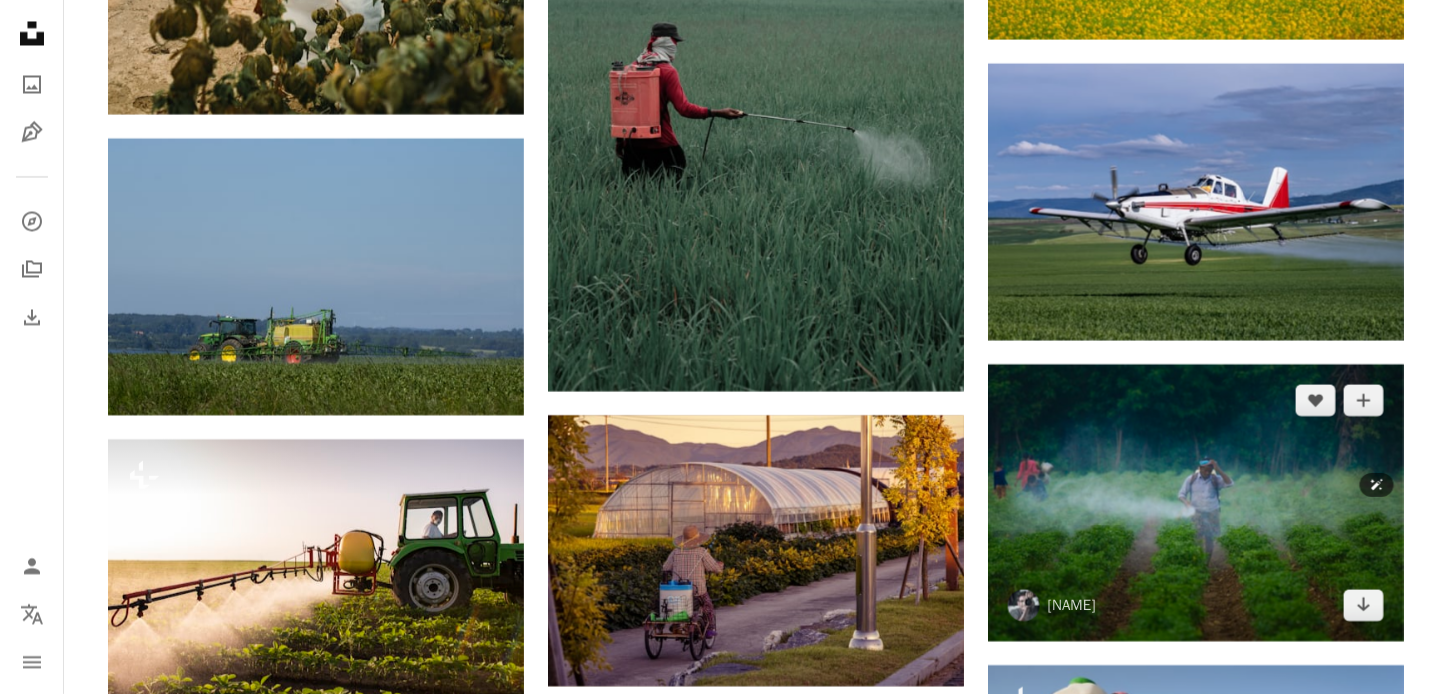 click at bounding box center [1196, 502] 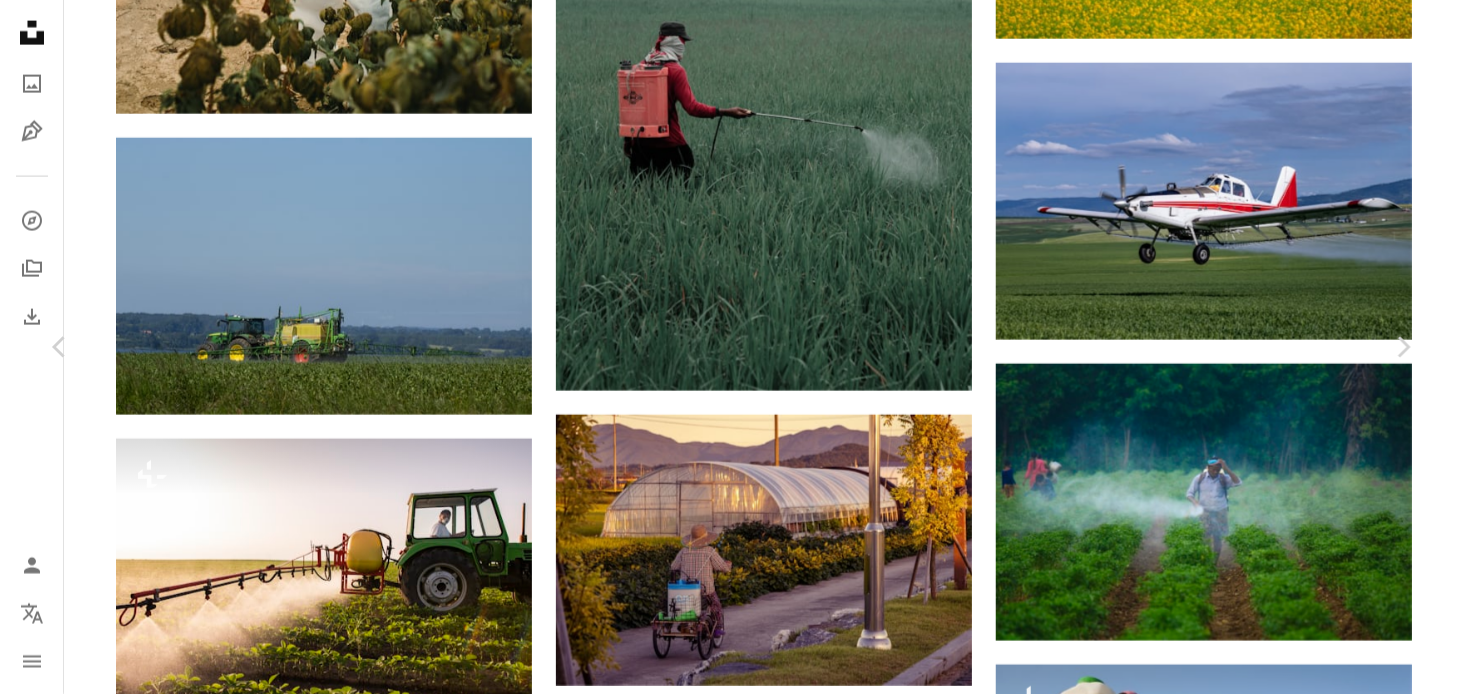 click on "무료 다운로드" at bounding box center (1217, 3137) 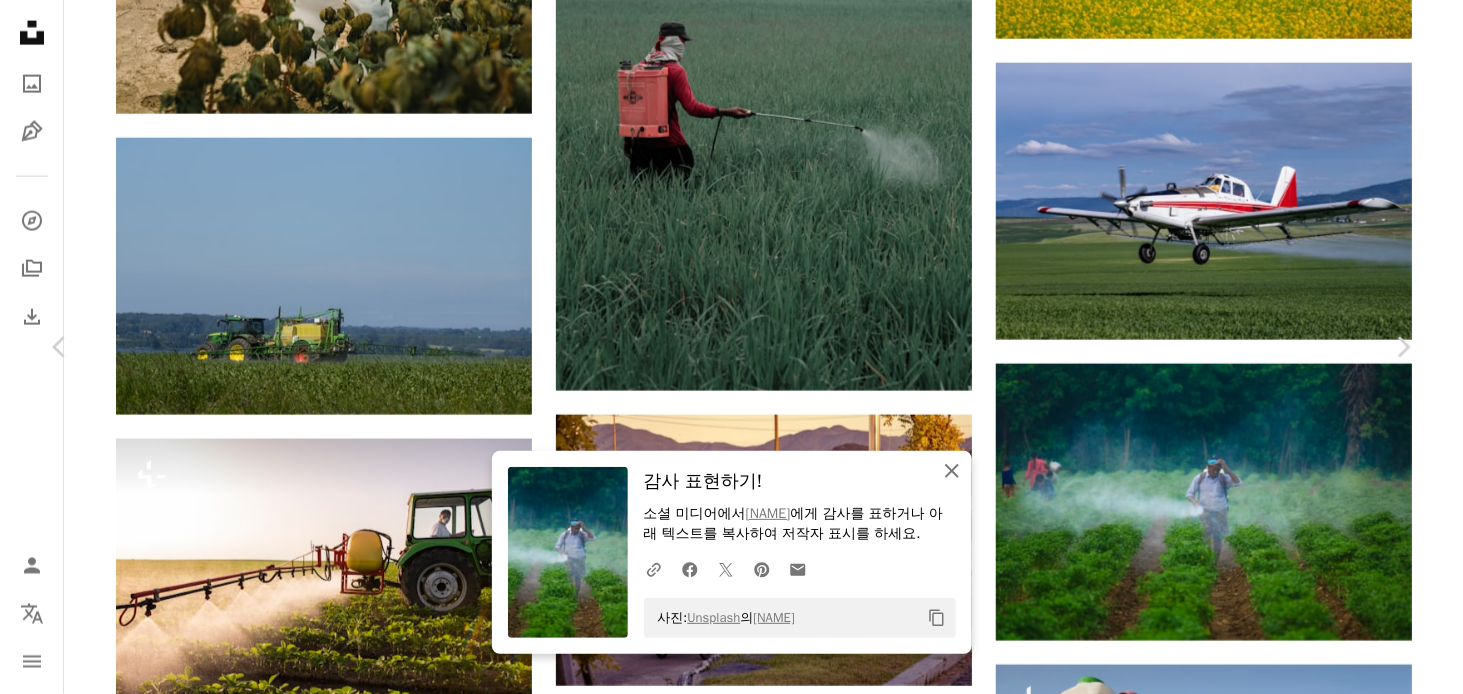 click 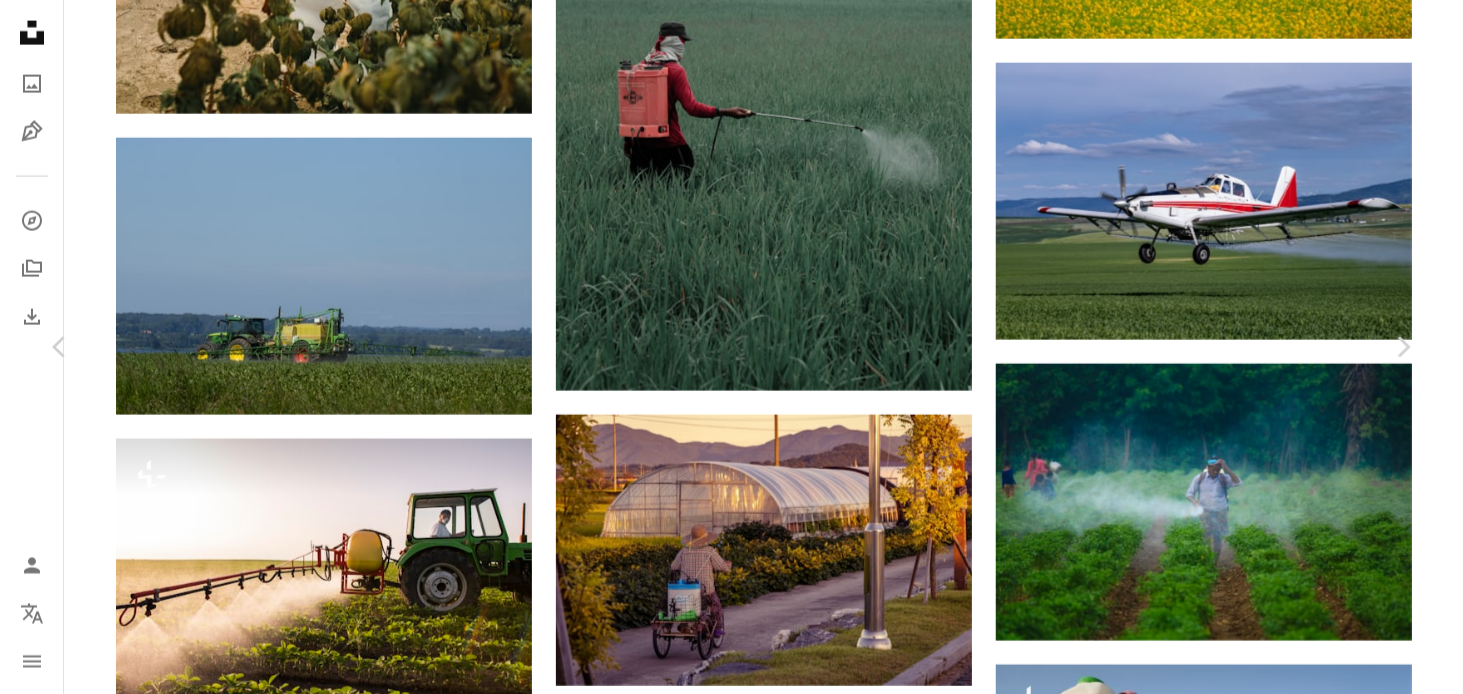 click on "An X shape" at bounding box center [20, 20] 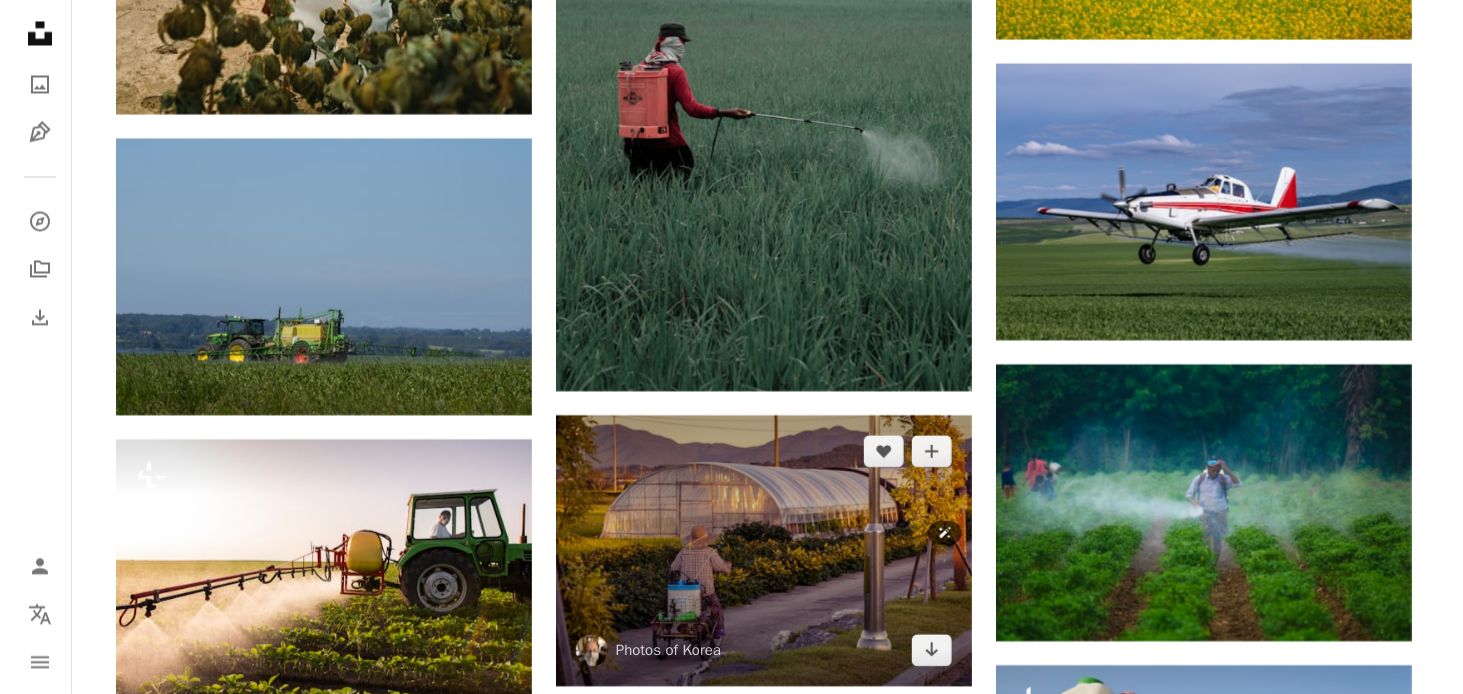 scroll, scrollTop: 1600, scrollLeft: 0, axis: vertical 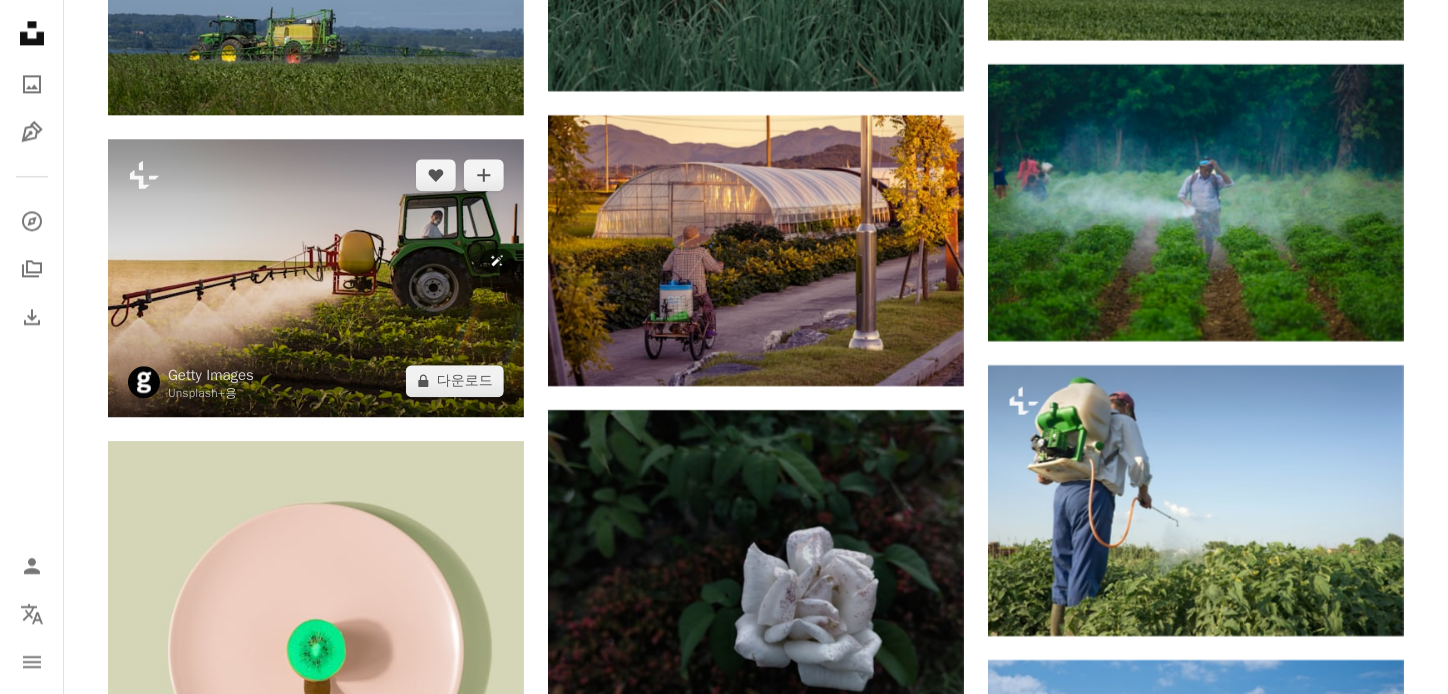 click at bounding box center (316, 277) 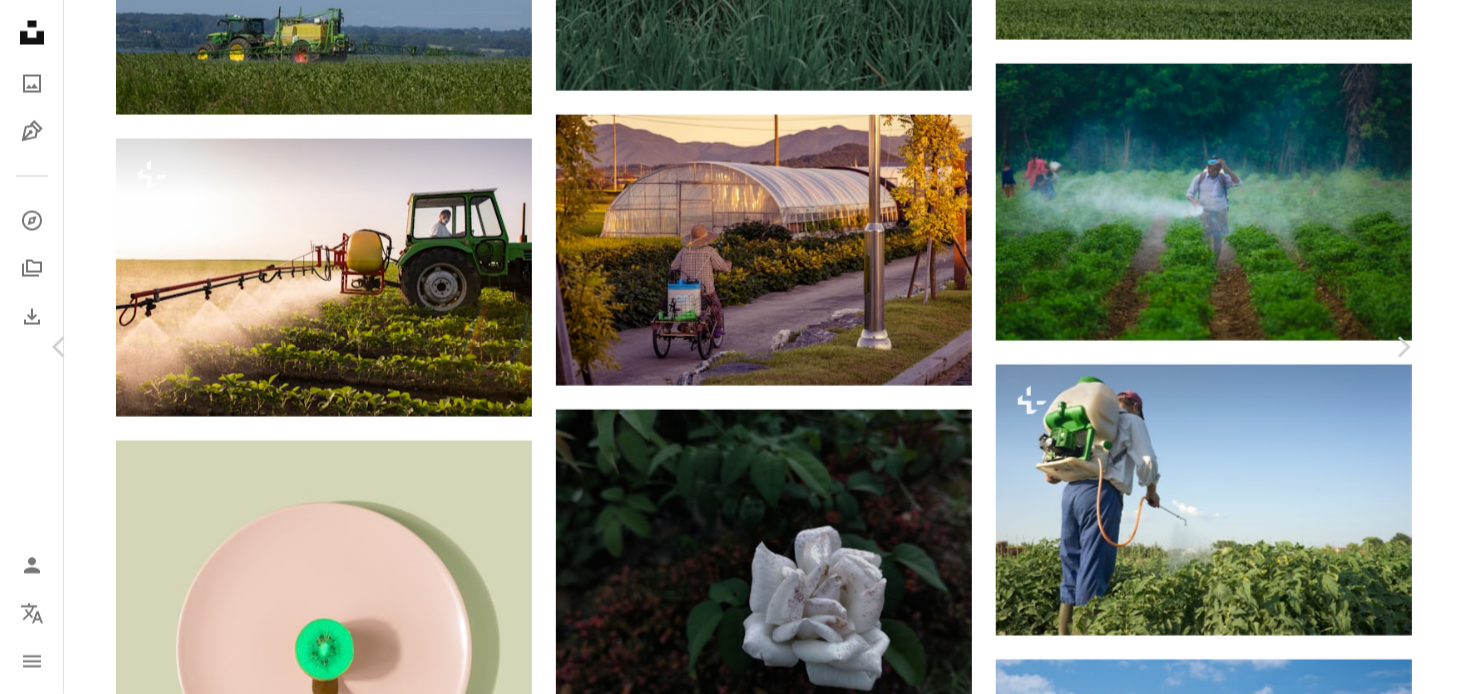 click on "A lock 다운로드" at bounding box center (1258, 2836) 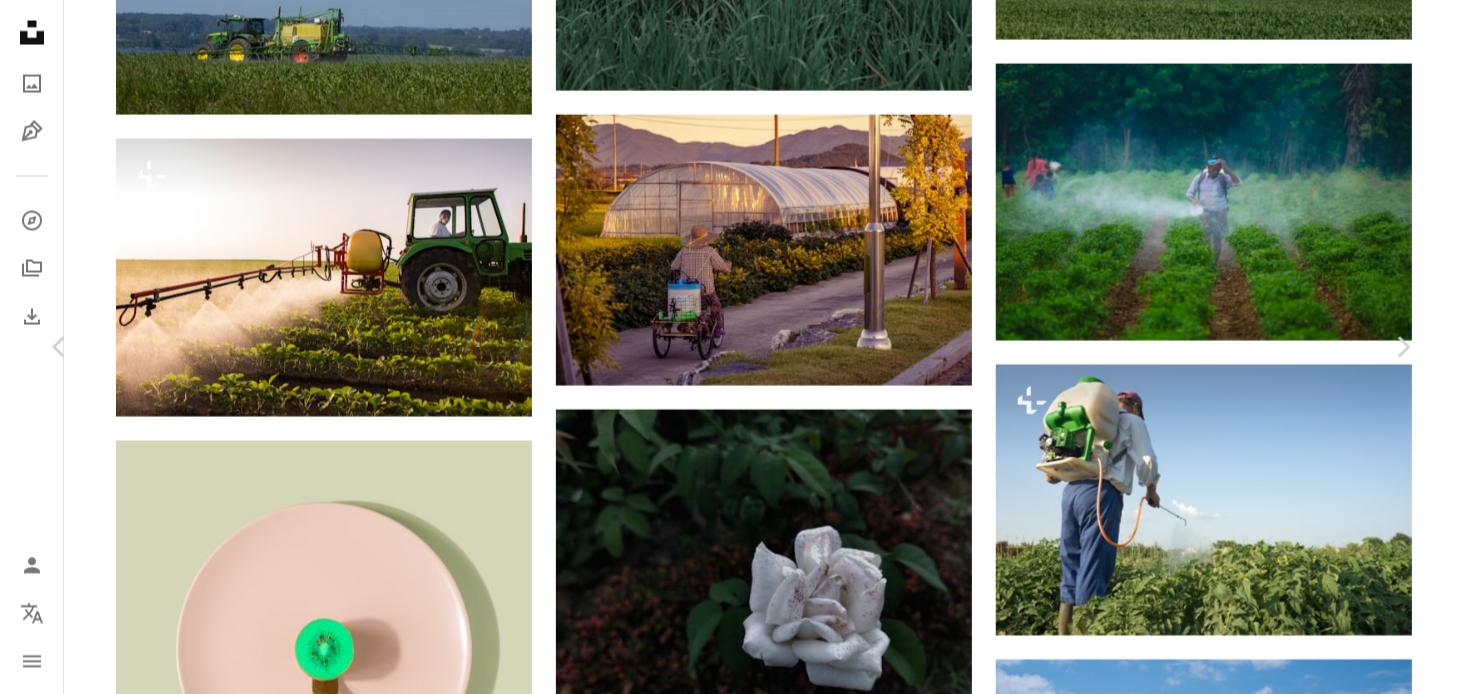 click on "An X shape" at bounding box center (20, 20) 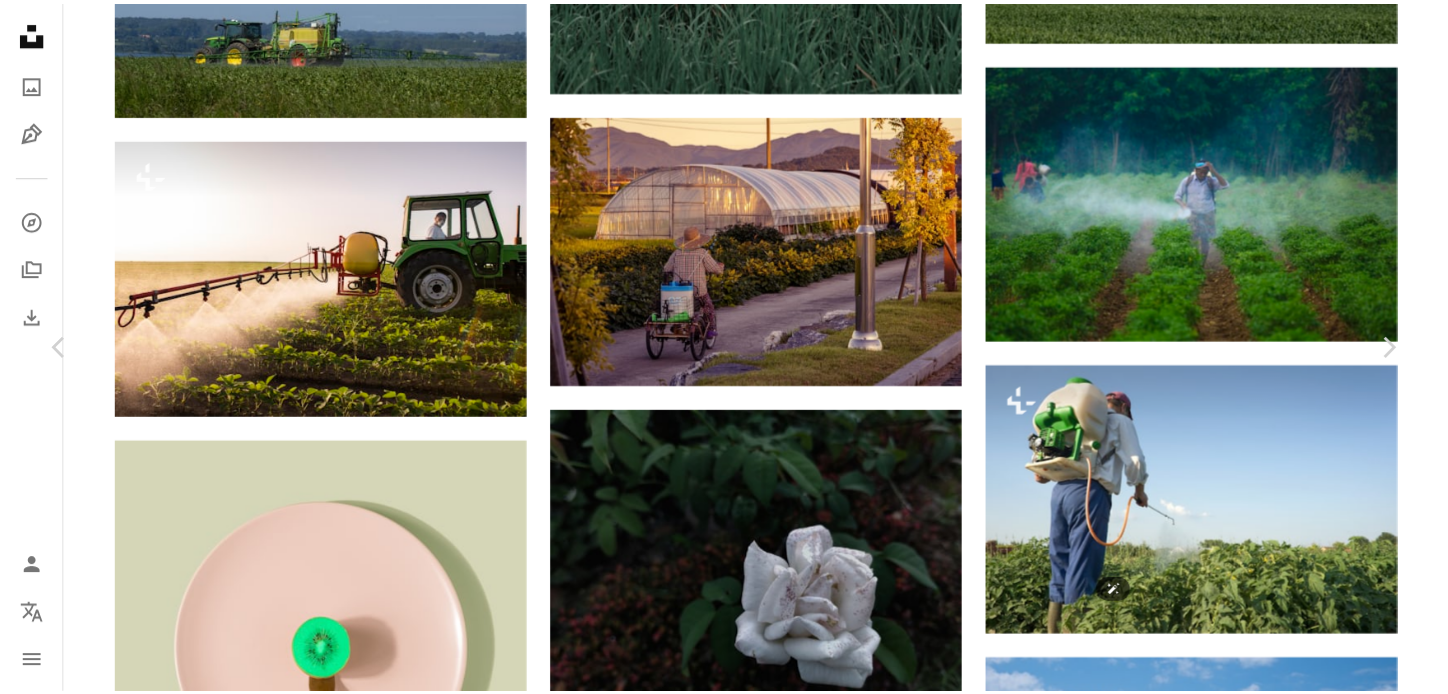 scroll, scrollTop: 500, scrollLeft: 0, axis: vertical 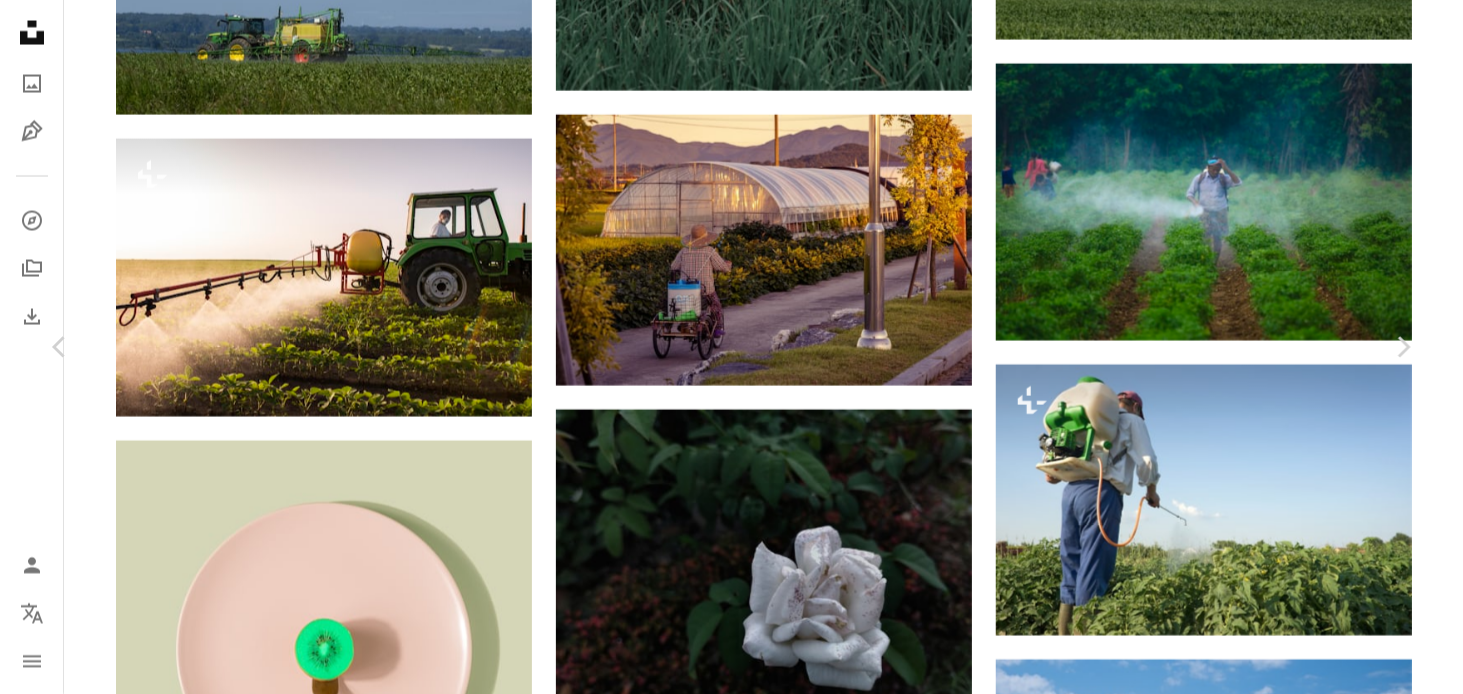 click on "An X shape" at bounding box center (20, 20) 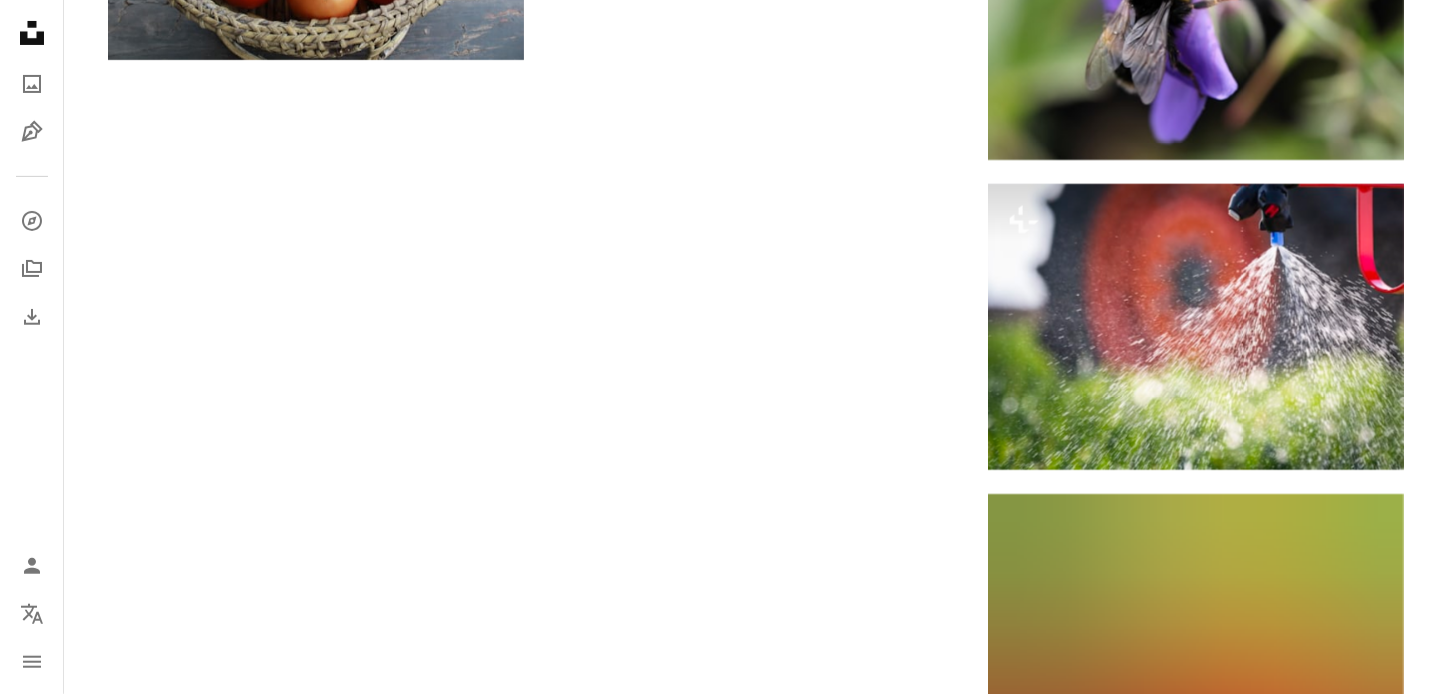 scroll, scrollTop: 2700, scrollLeft: 0, axis: vertical 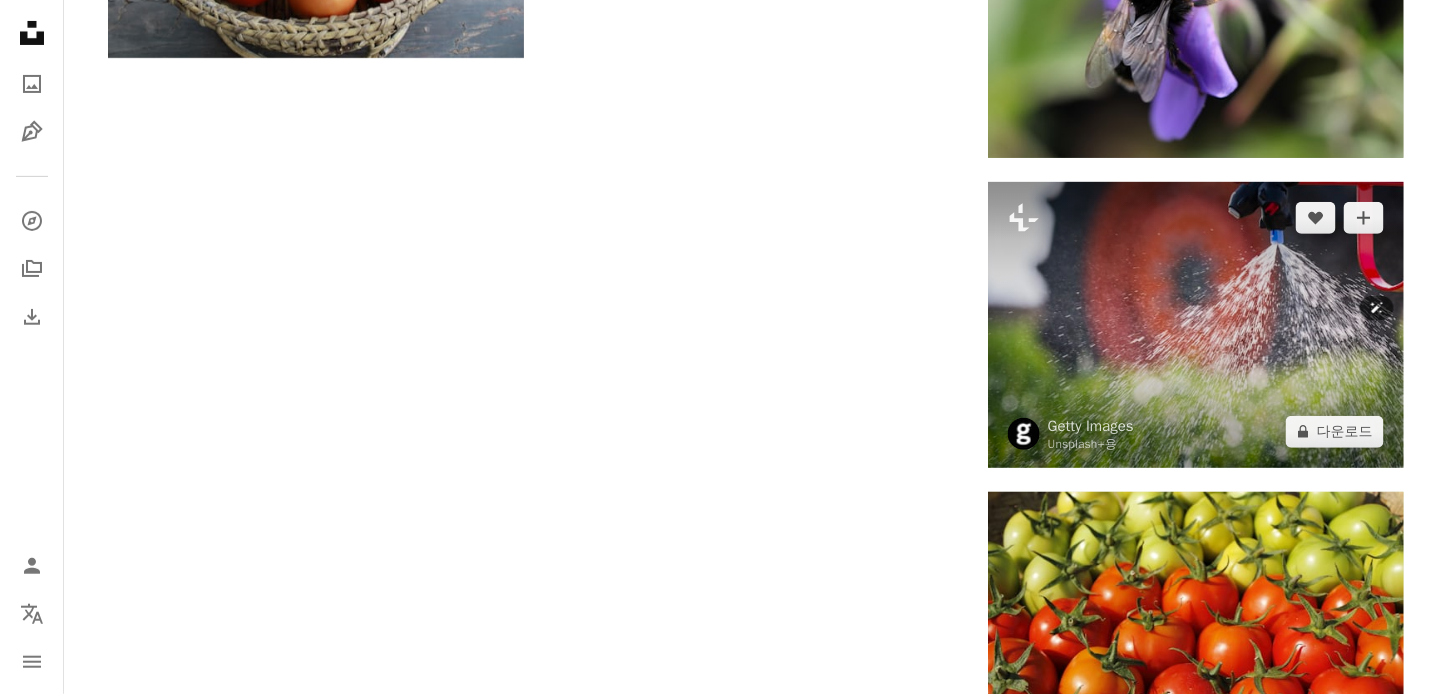 click at bounding box center (1196, 324) 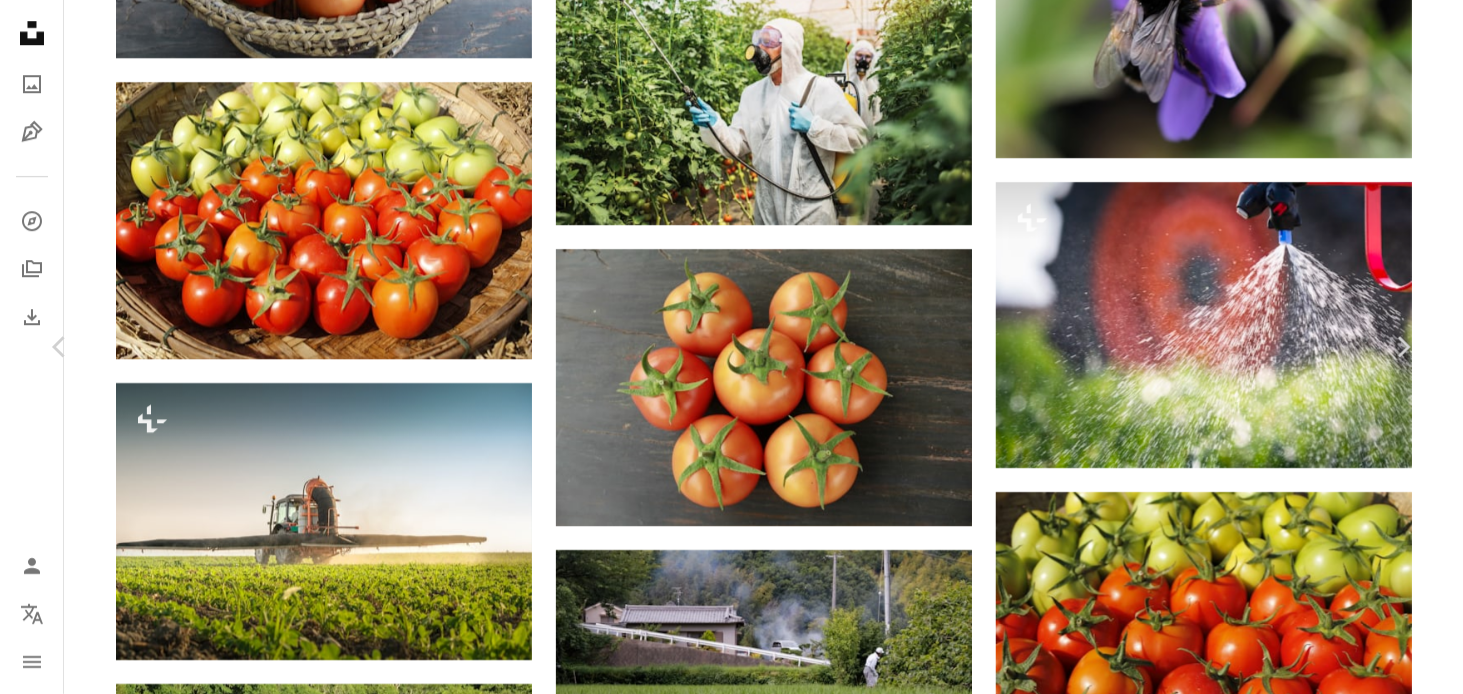 click on "A lock 다운로드" at bounding box center (1258, 4223) 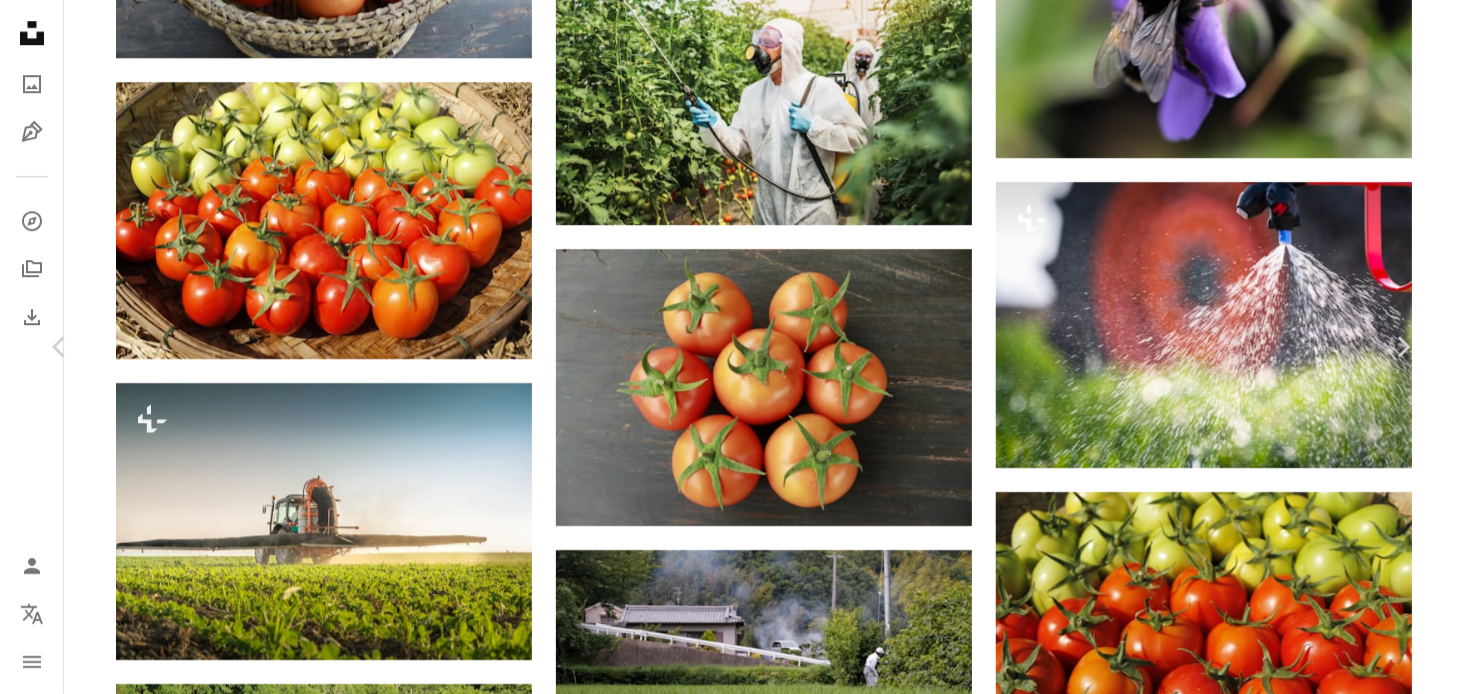 click on "An X shape" at bounding box center [20, 20] 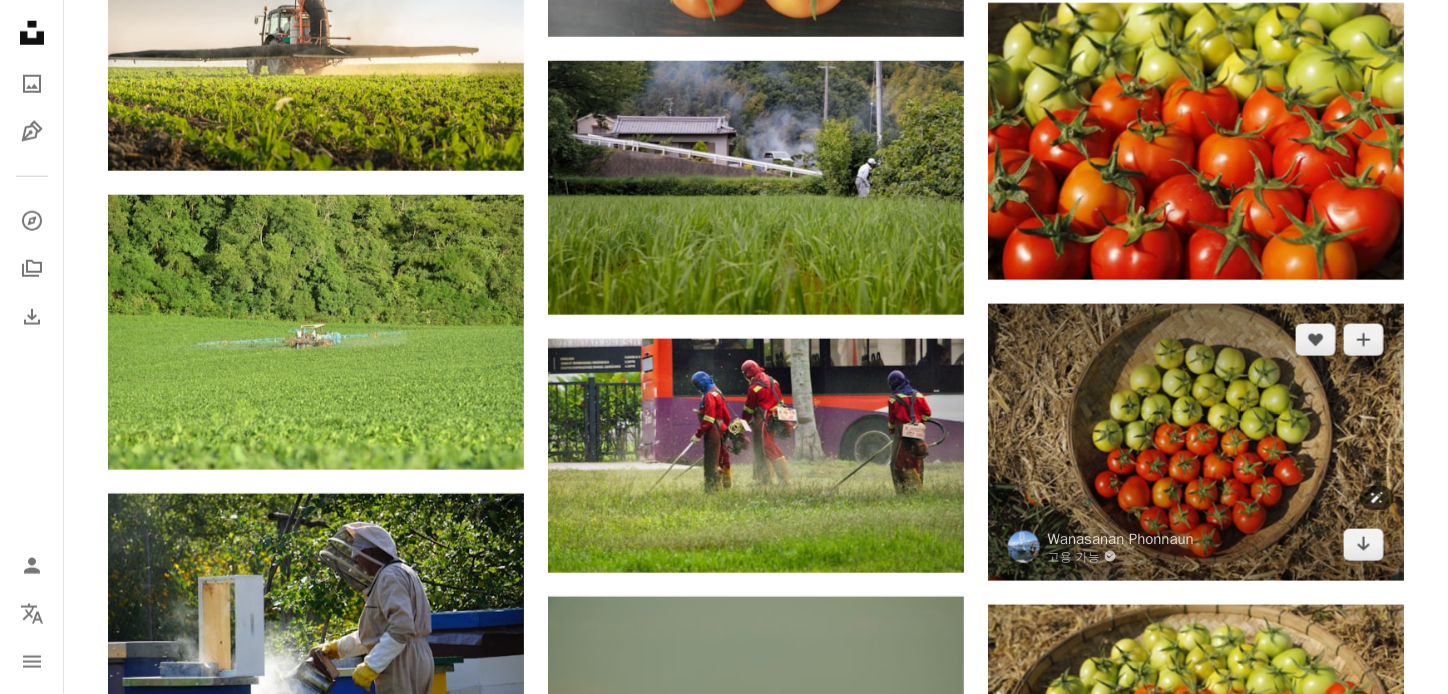 scroll, scrollTop: 3100, scrollLeft: 0, axis: vertical 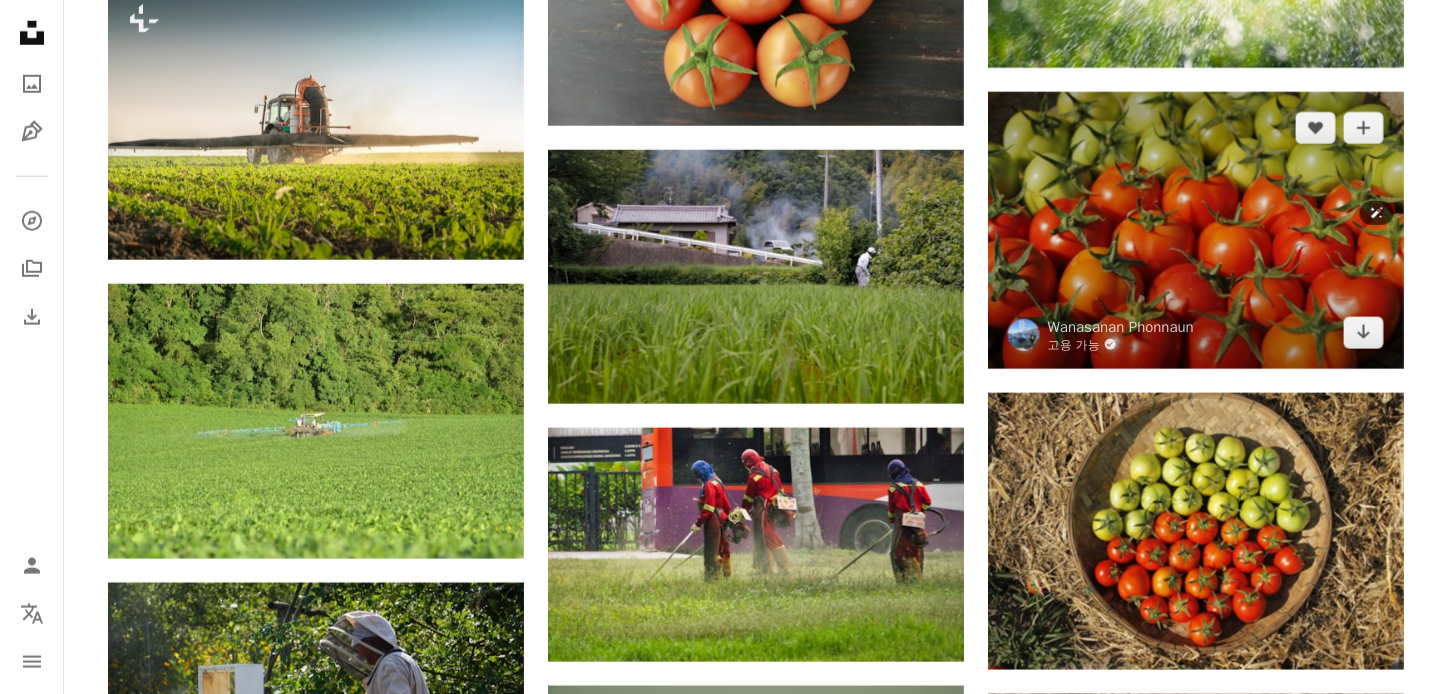 click on "고용 가능 A checkmark inside of a circle" at bounding box center [1121, 345] 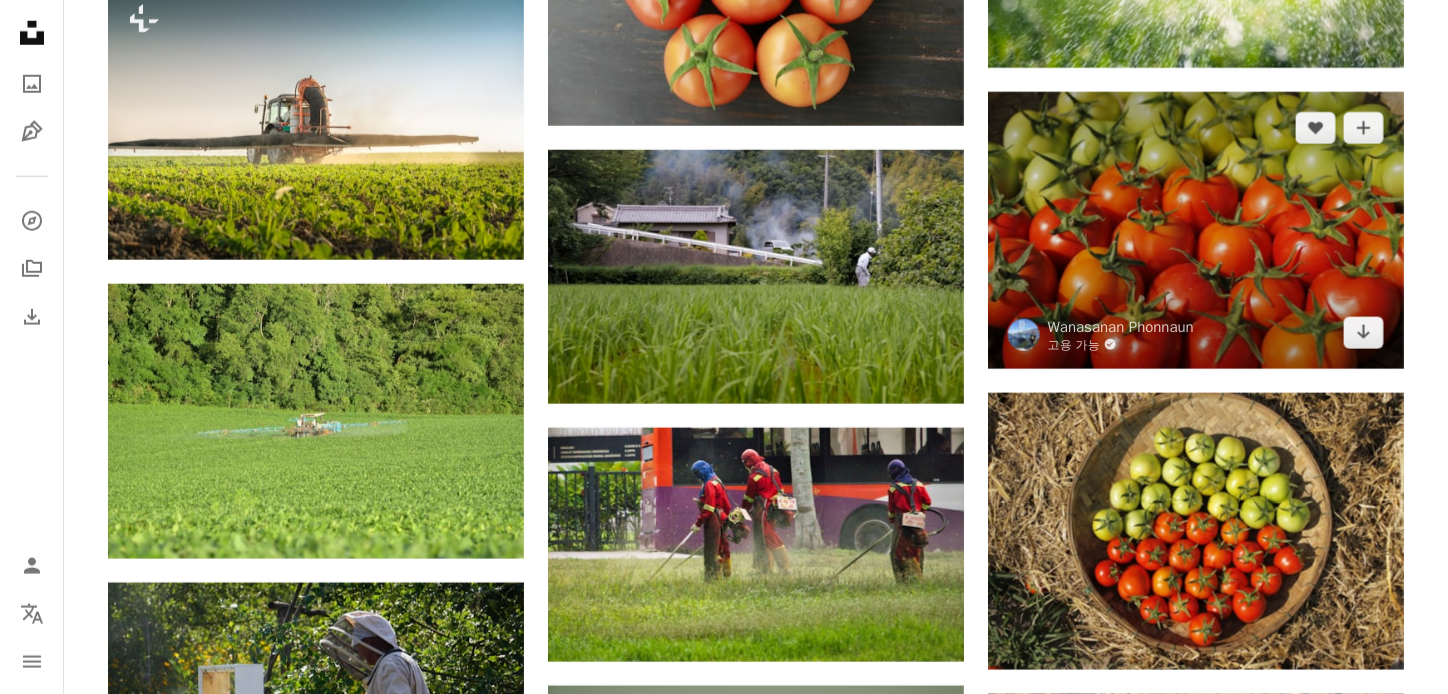 scroll, scrollTop: 0, scrollLeft: 0, axis: both 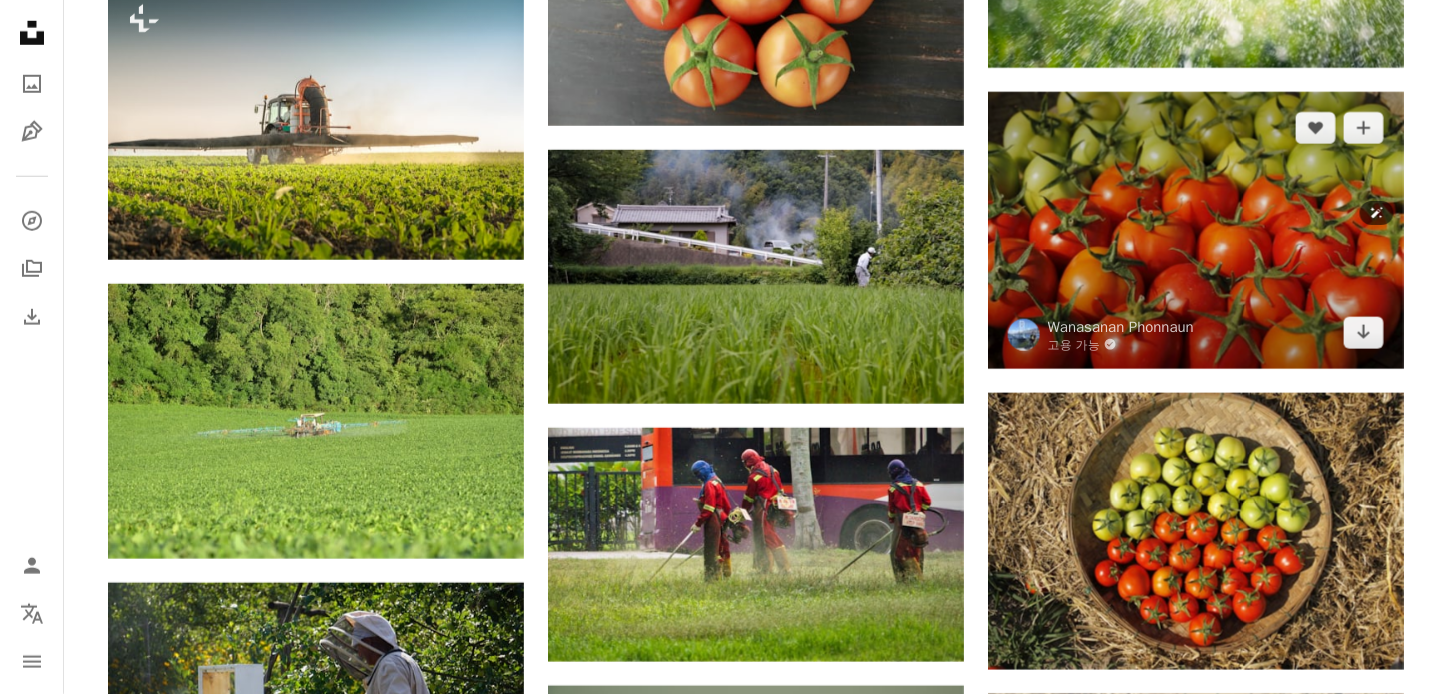 click at bounding box center (1196, 230) 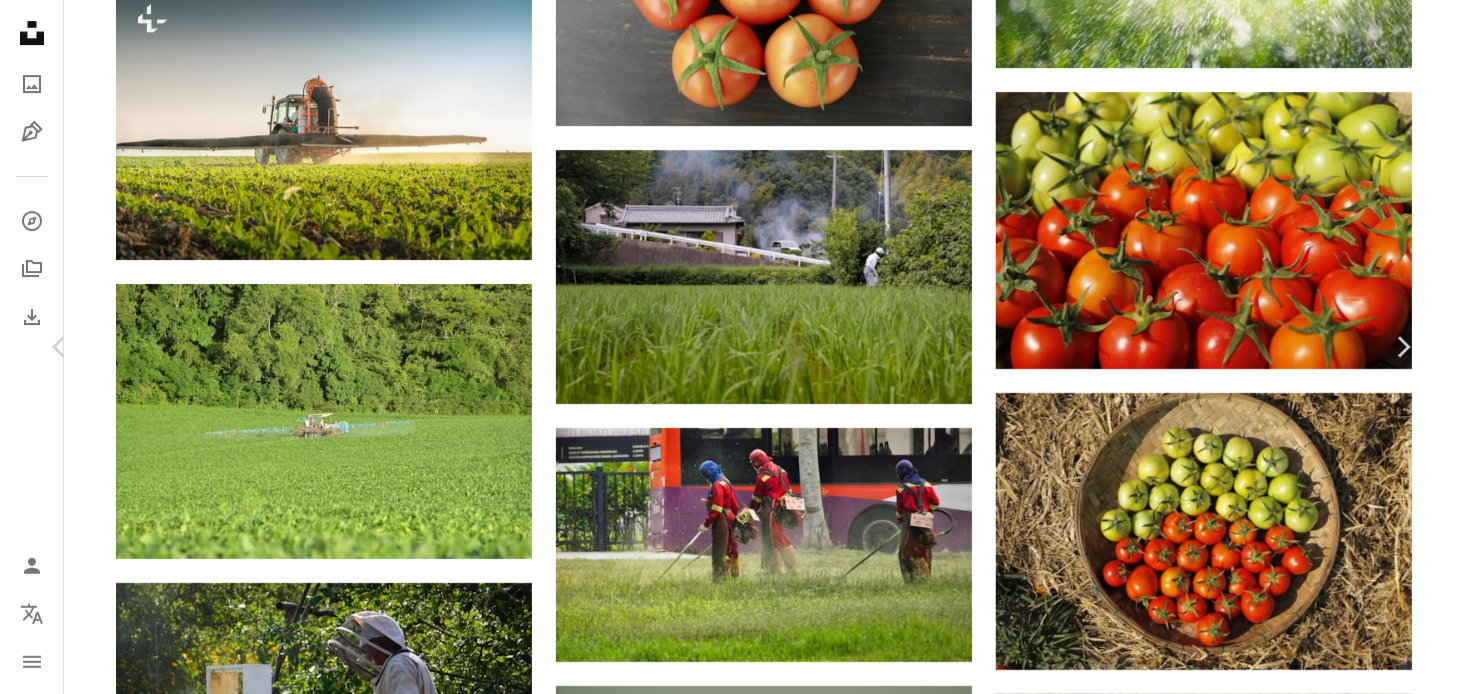 click on "무료 다운로드" at bounding box center [1217, 3822] 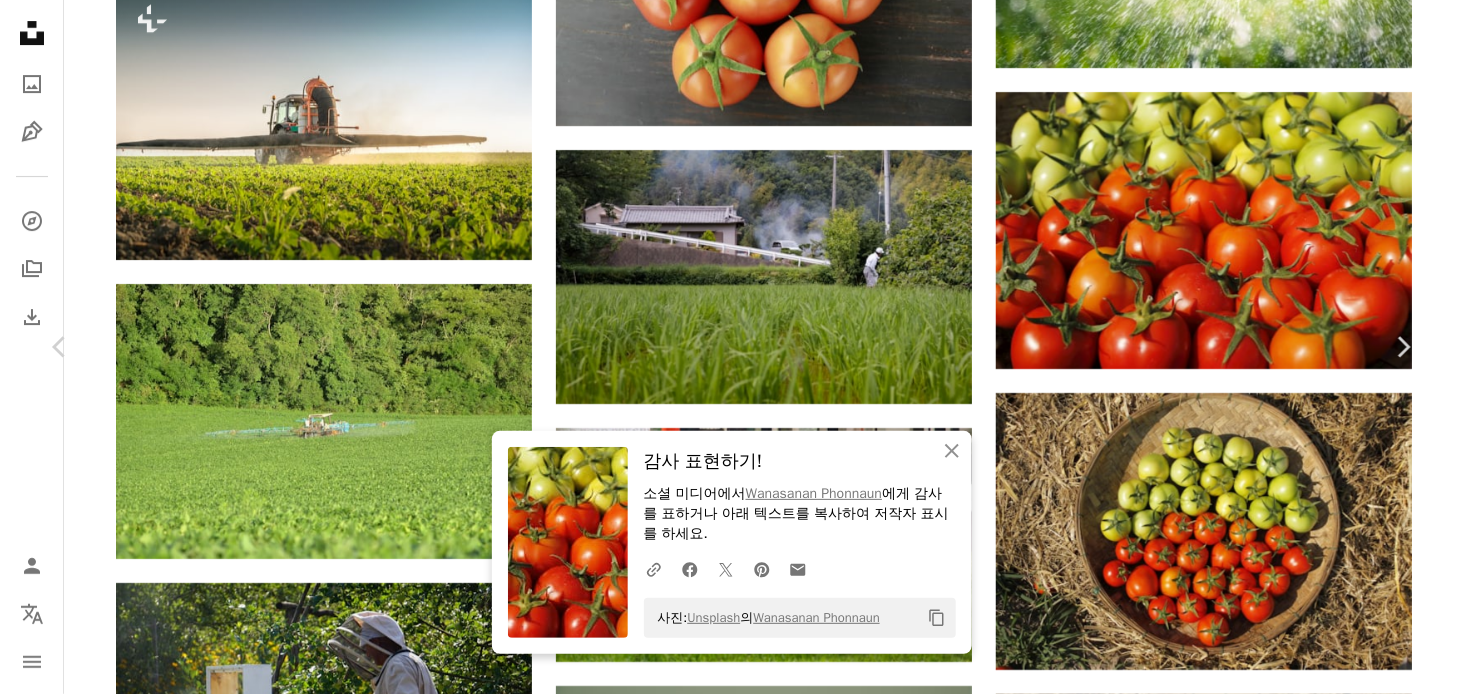 click on "An X shape" at bounding box center [20, 20] 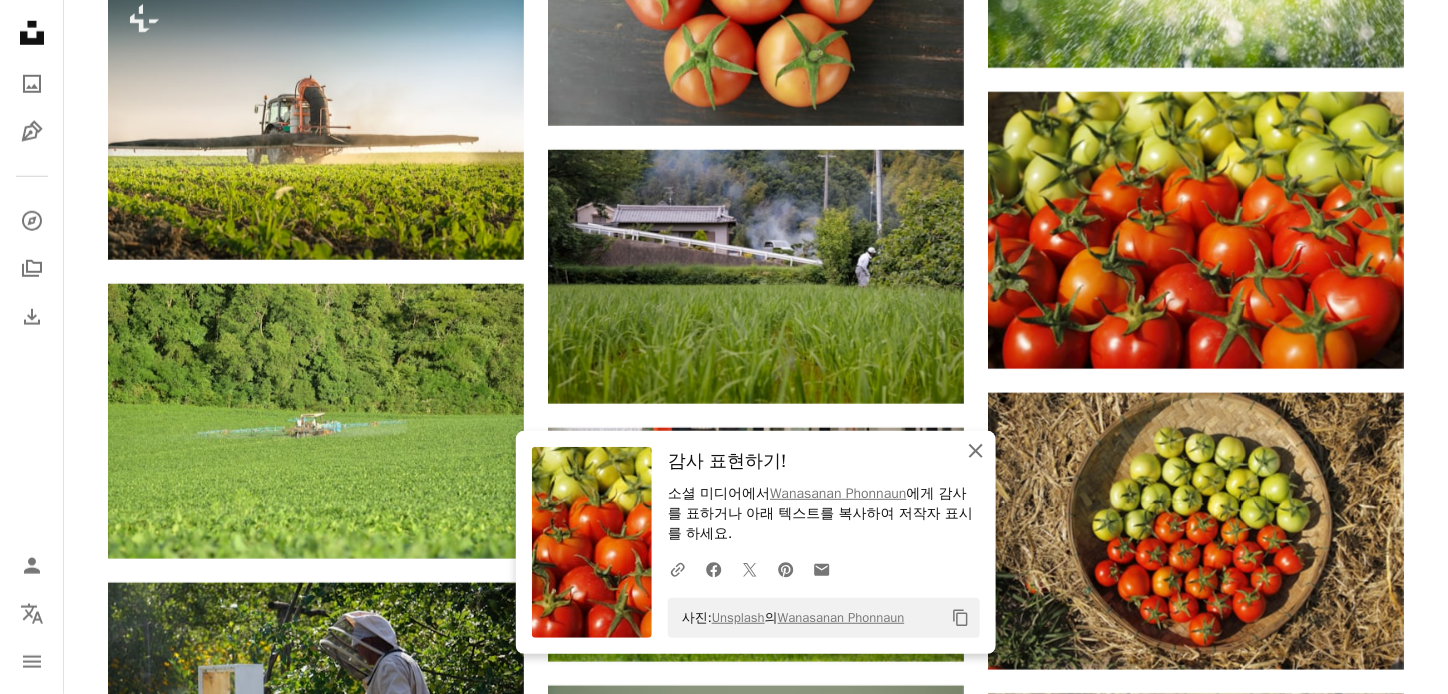 click on "An X shape" 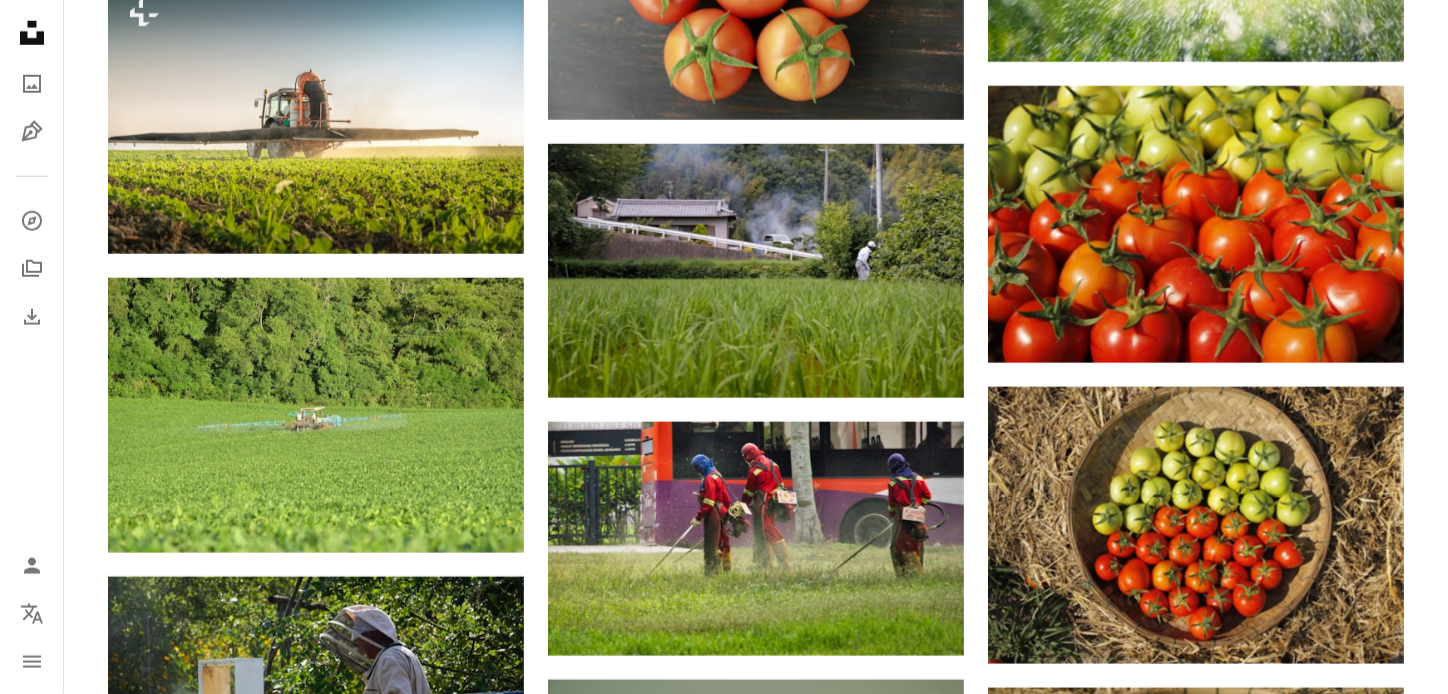 scroll, scrollTop: 3100, scrollLeft: 0, axis: vertical 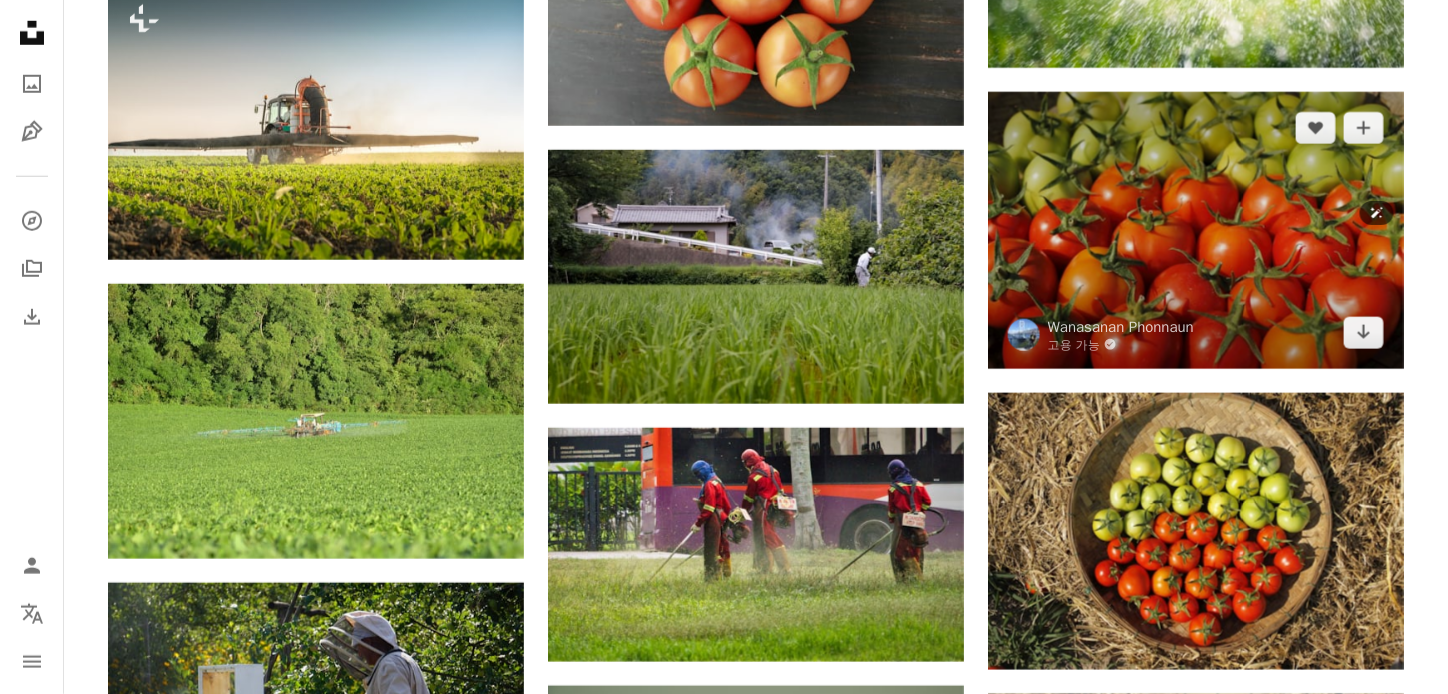click at bounding box center (1196, 230) 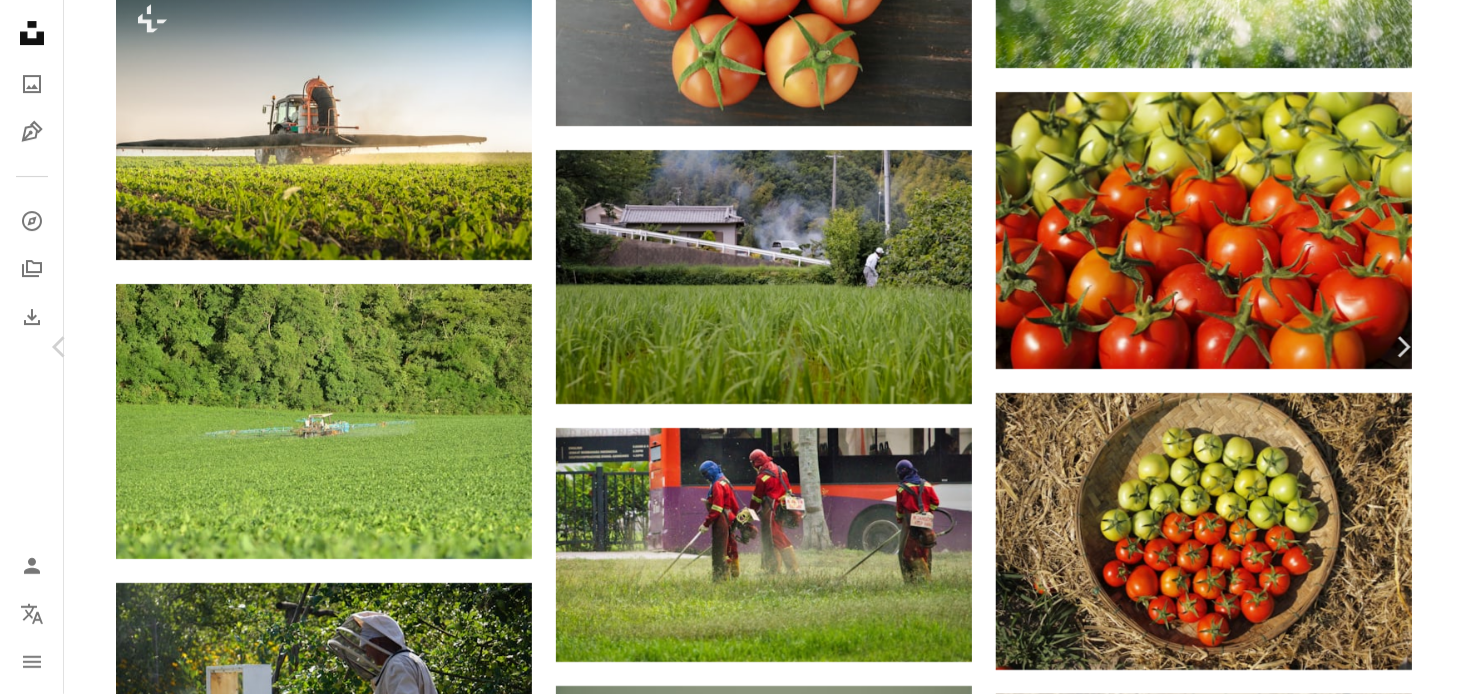 click on "무료 다운로드" at bounding box center (1217, 3822) 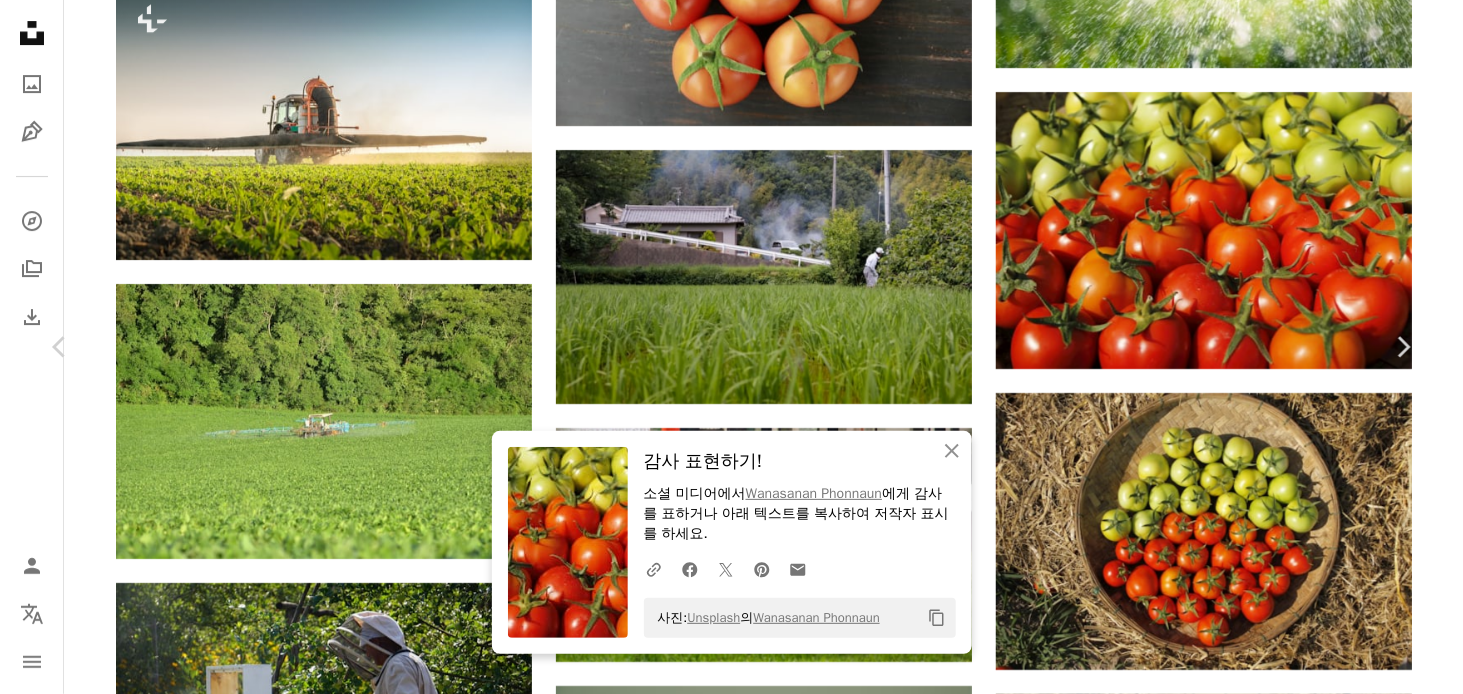 click on "An X shape" at bounding box center (20, 20) 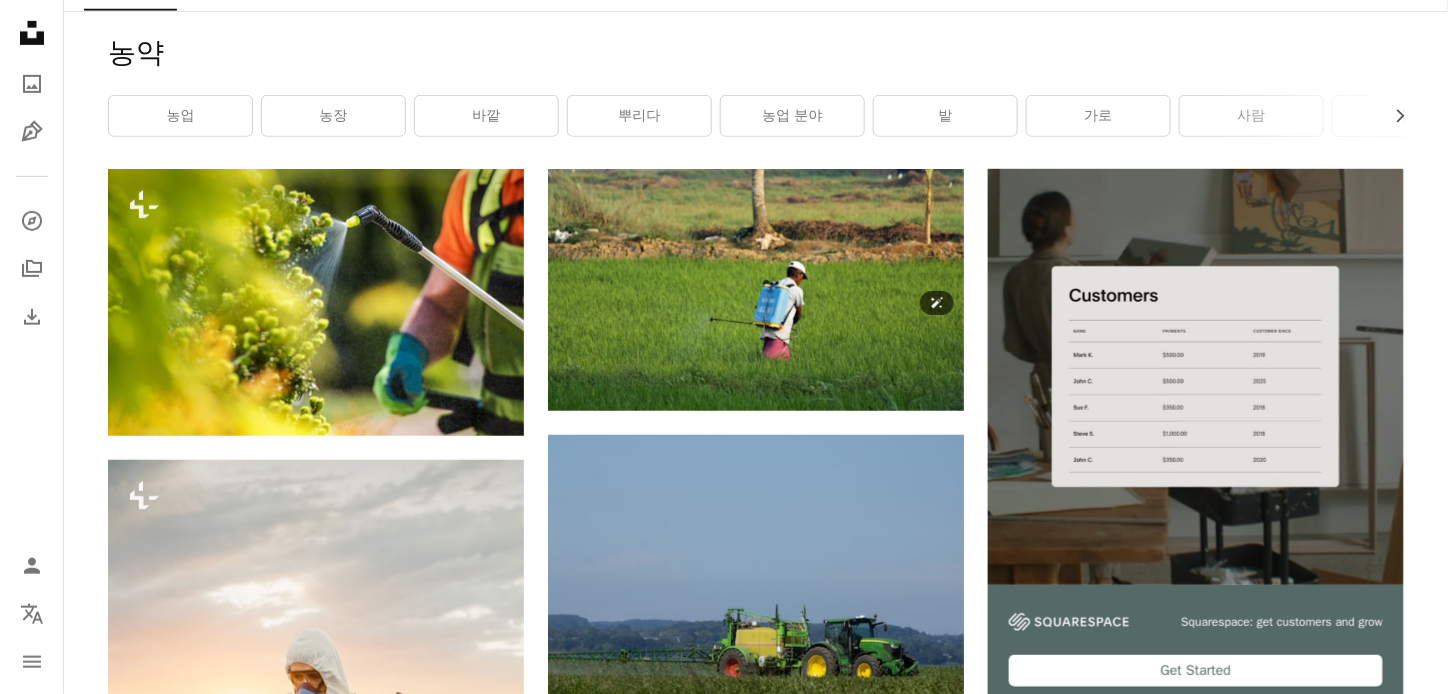 scroll, scrollTop: 300, scrollLeft: 0, axis: vertical 